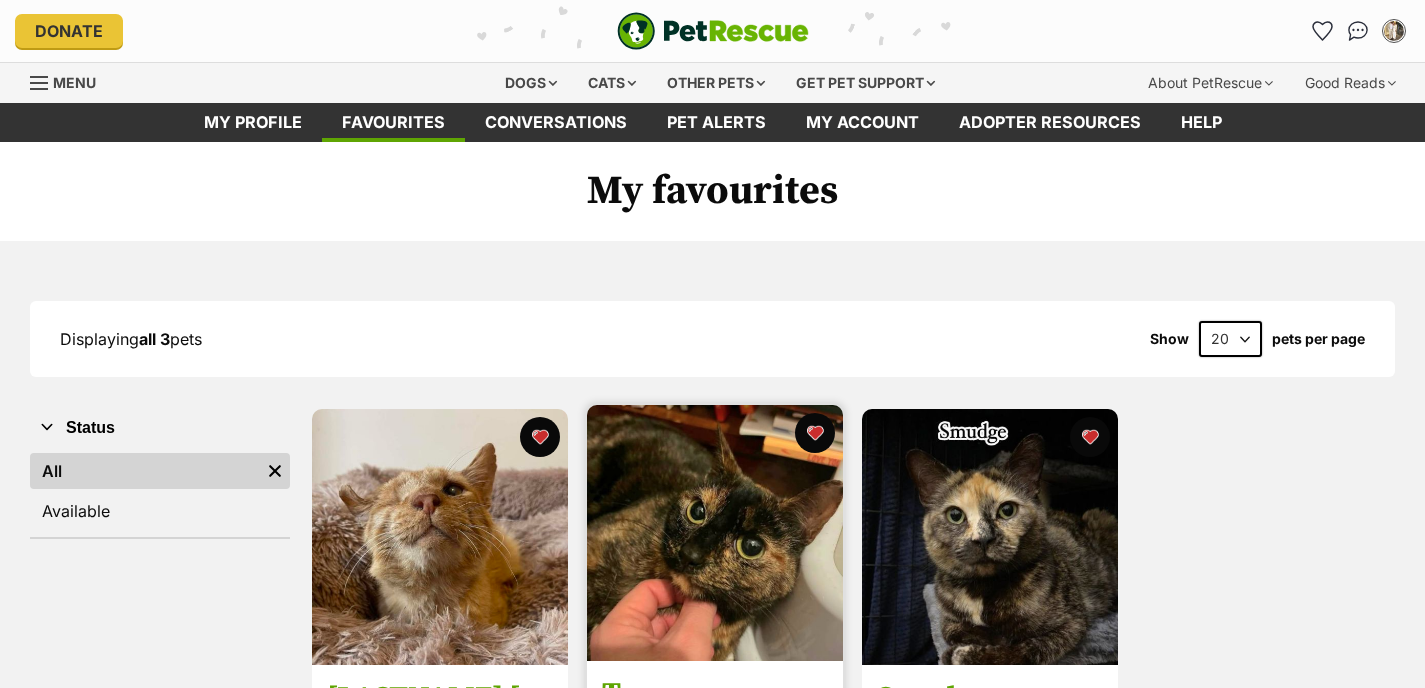 scroll, scrollTop: 293, scrollLeft: 0, axis: vertical 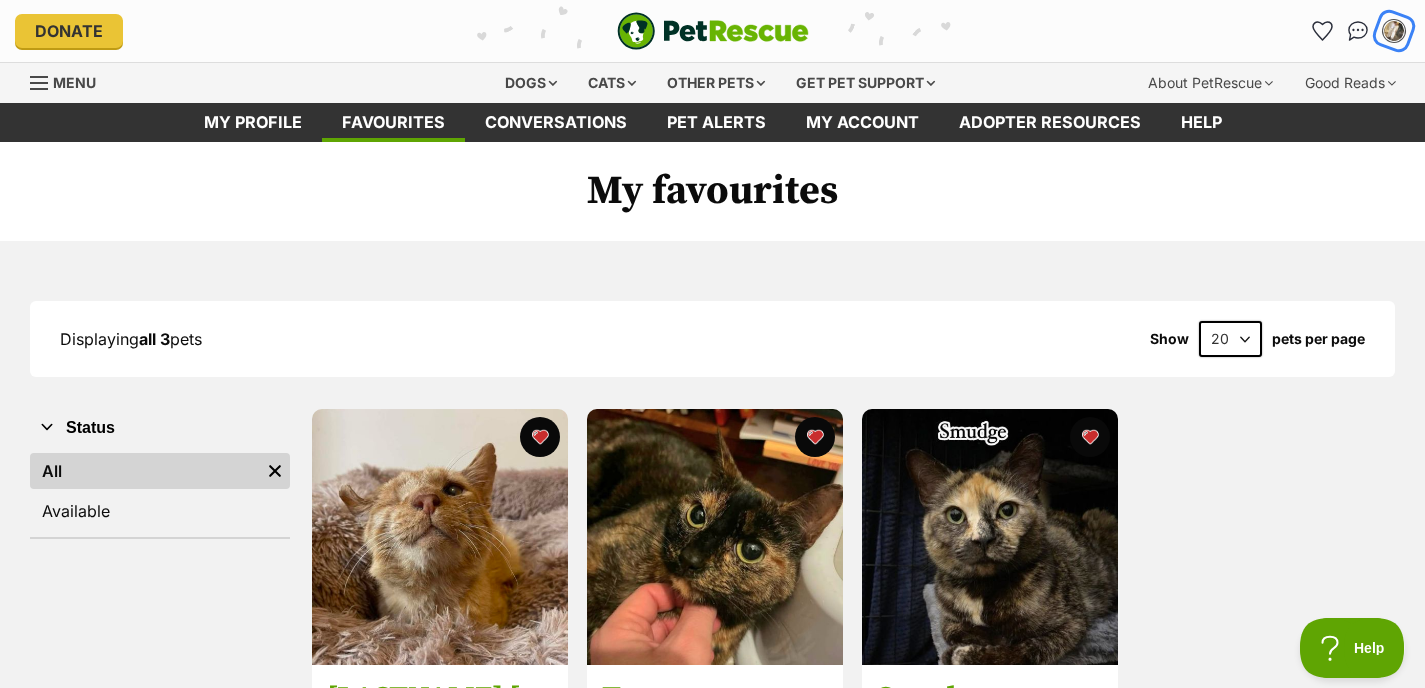 click at bounding box center [1394, 31] 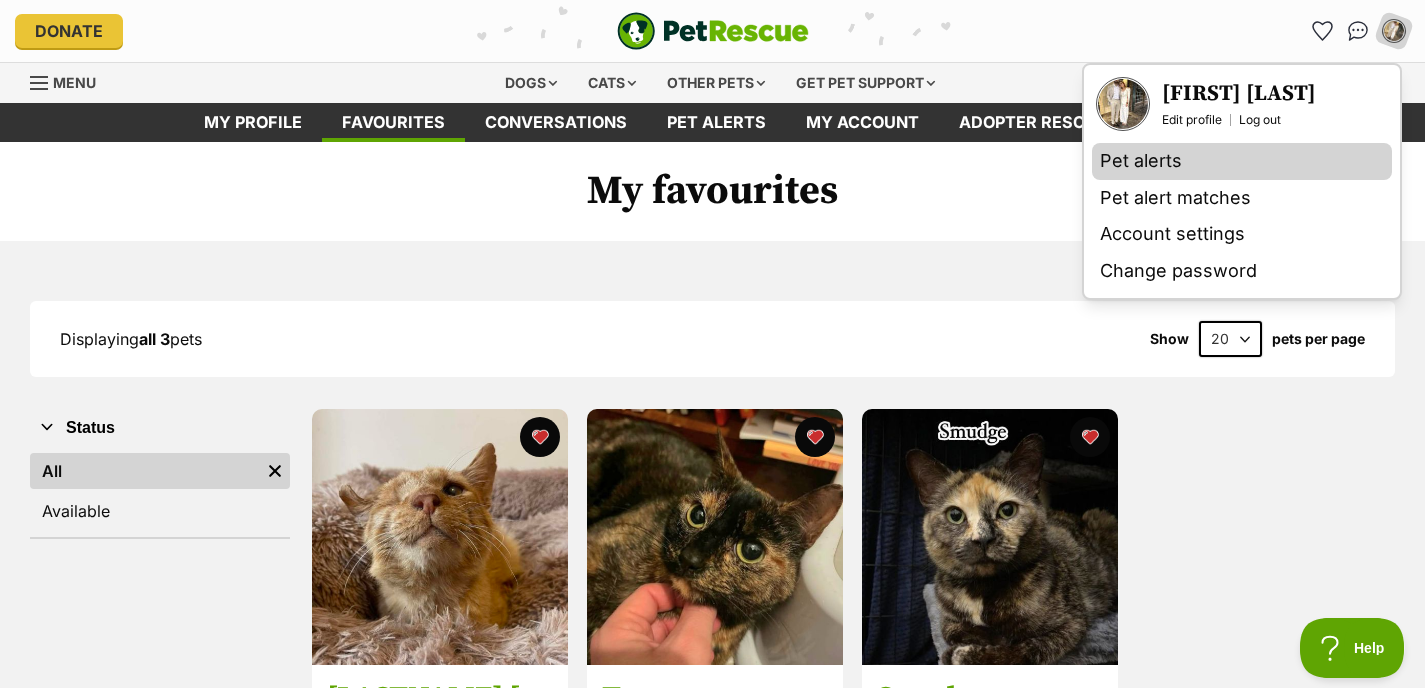 click on "Pet alerts" at bounding box center (1242, 161) 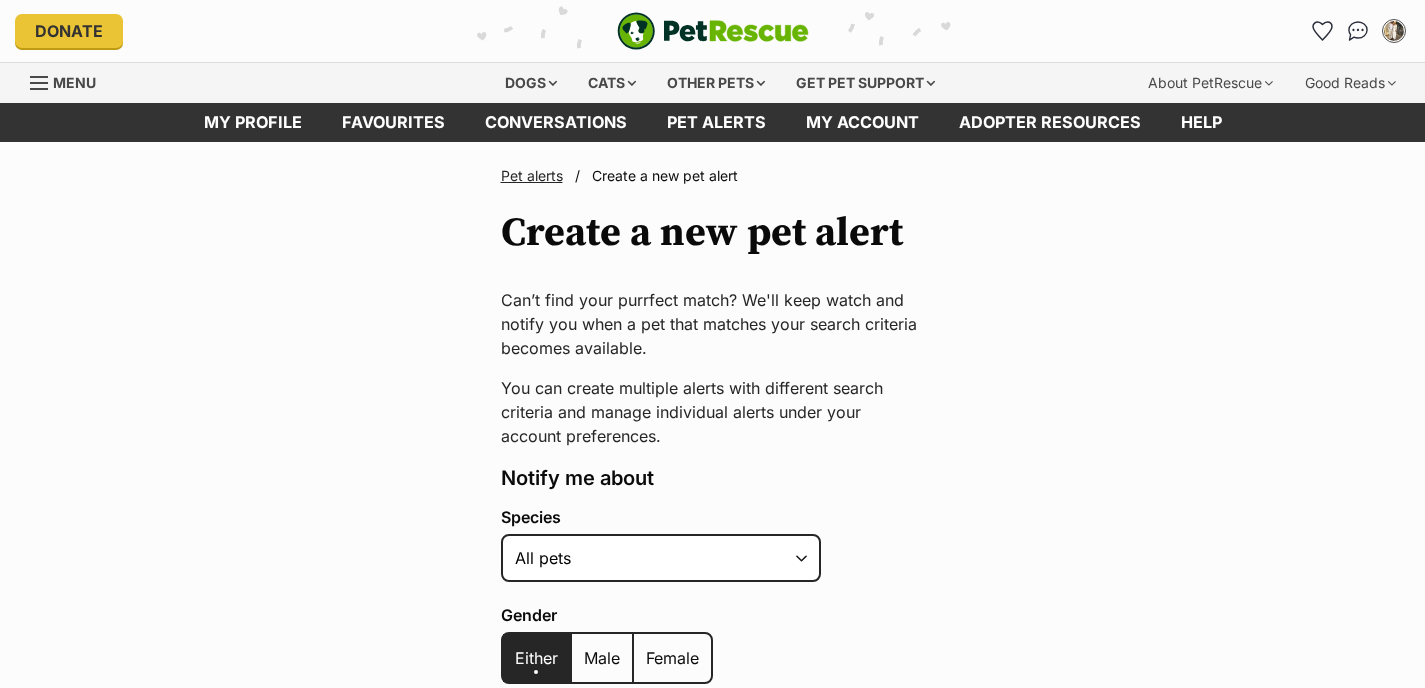 scroll, scrollTop: 393, scrollLeft: 0, axis: vertical 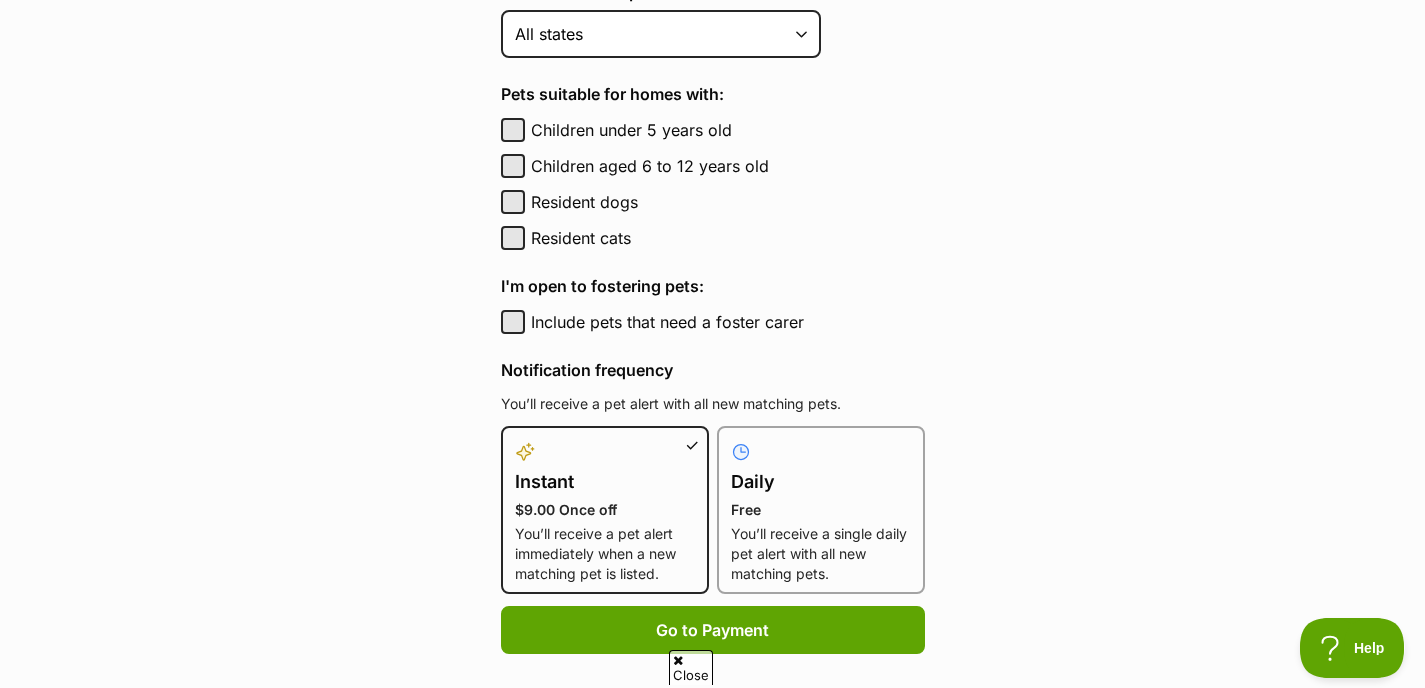 click on "Female" at bounding box center (672, -67) 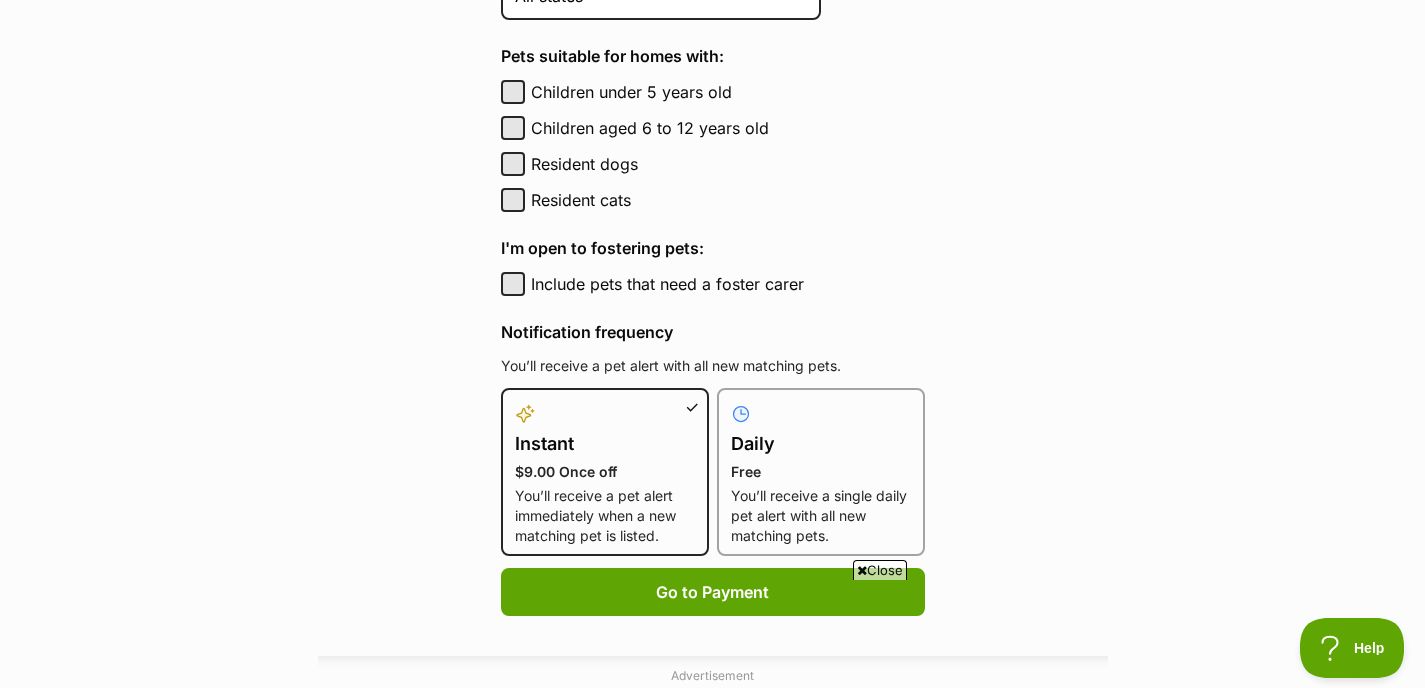 scroll, scrollTop: 791, scrollLeft: 0, axis: vertical 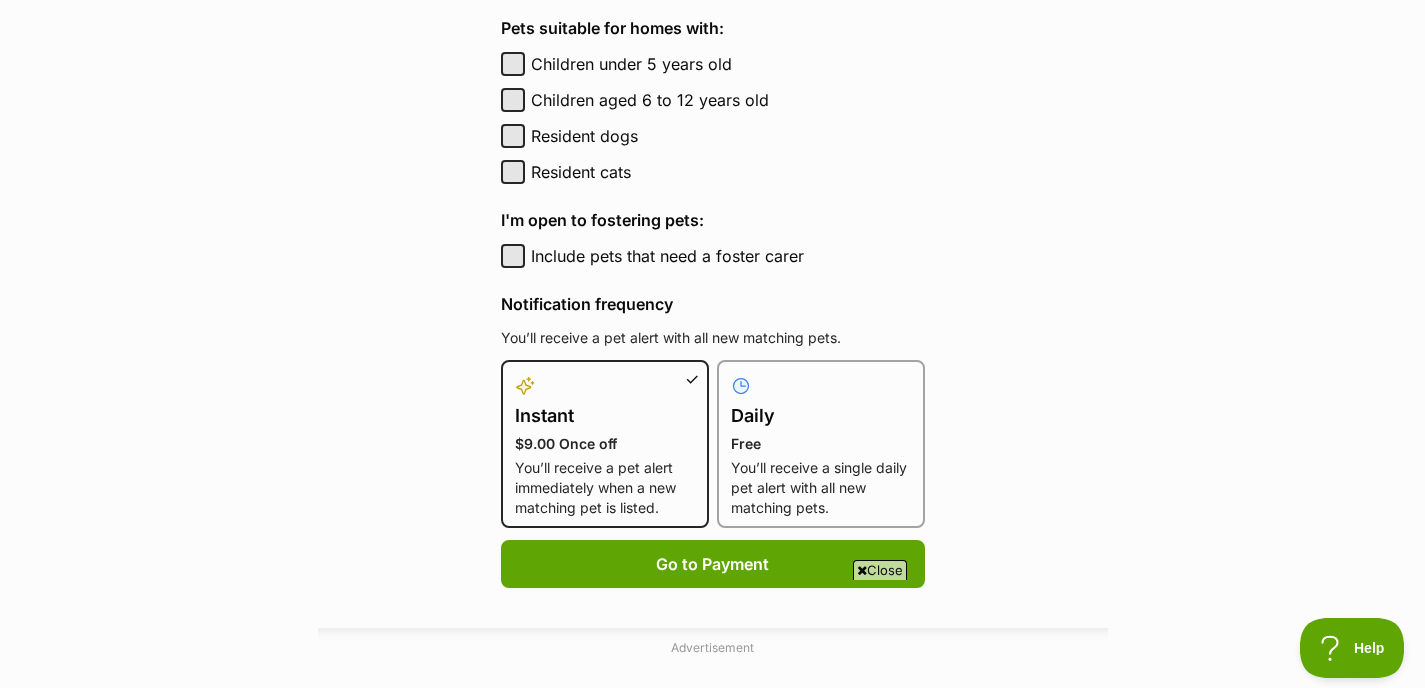 click on "Australian Capital Territory
New South Wales
Northern Territory
Queensland
South Australia
Tasmania
Victoria
Western Australia
All states" at bounding box center [661, -32] 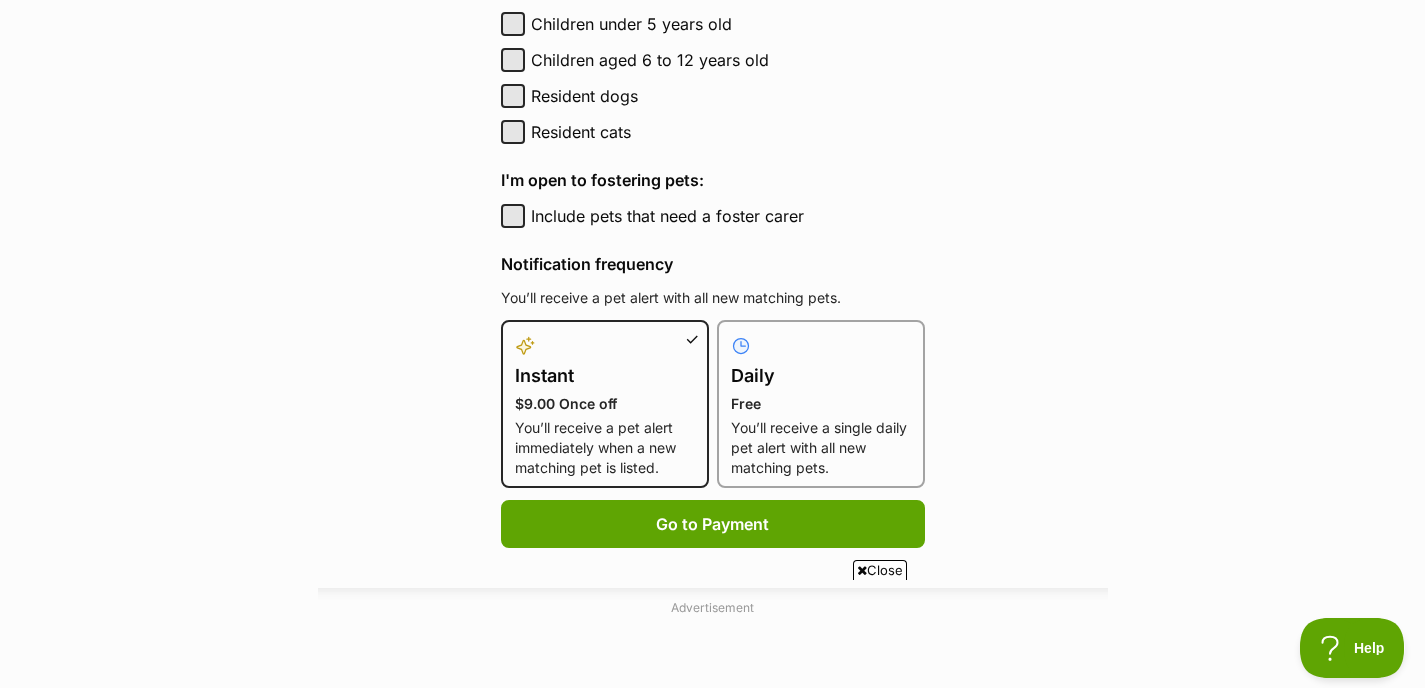 scroll, scrollTop: 947, scrollLeft: 0, axis: vertical 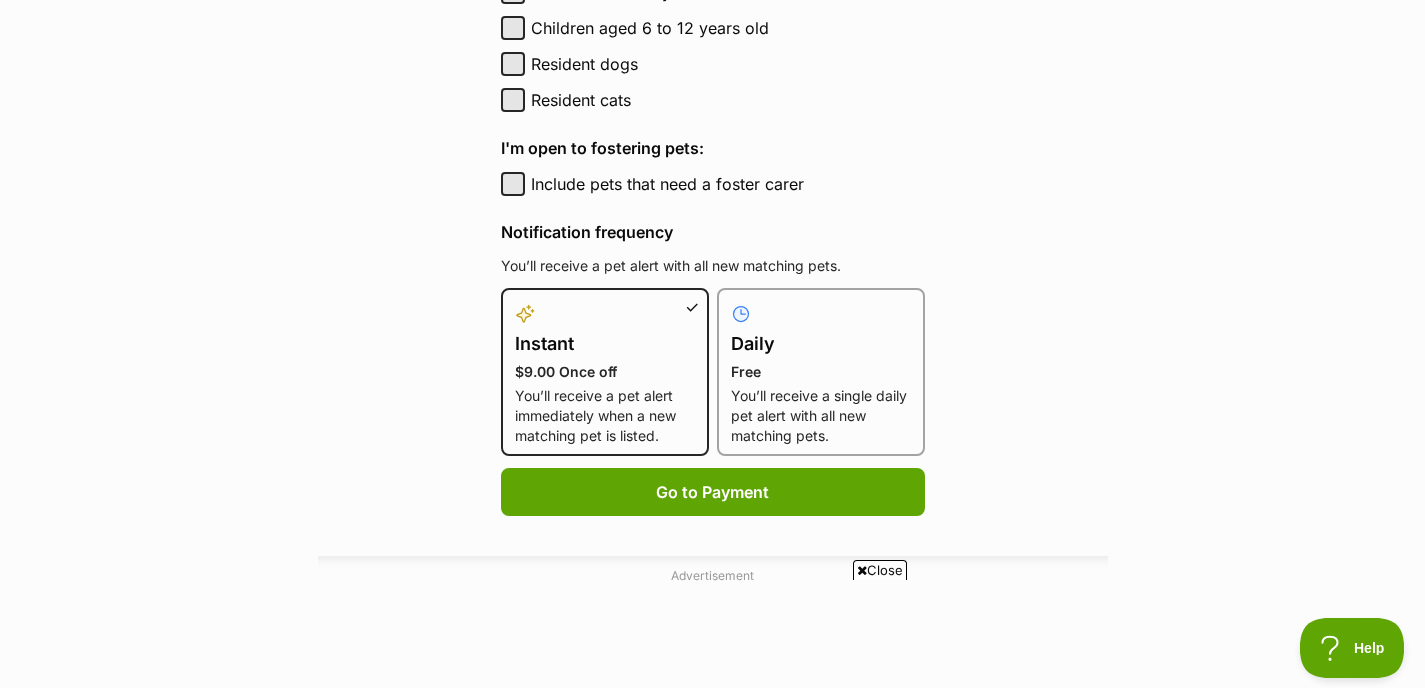 click at bounding box center (513, -92) 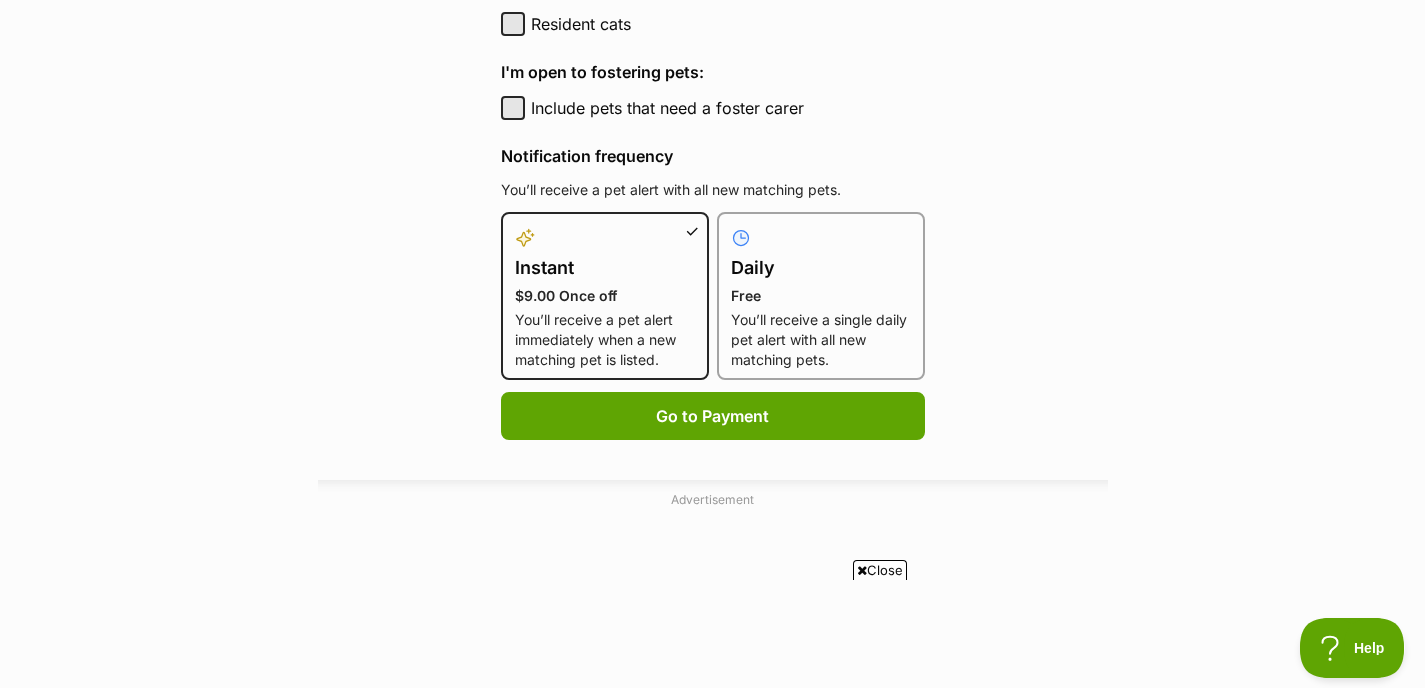 scroll, scrollTop: 1072, scrollLeft: 0, axis: vertical 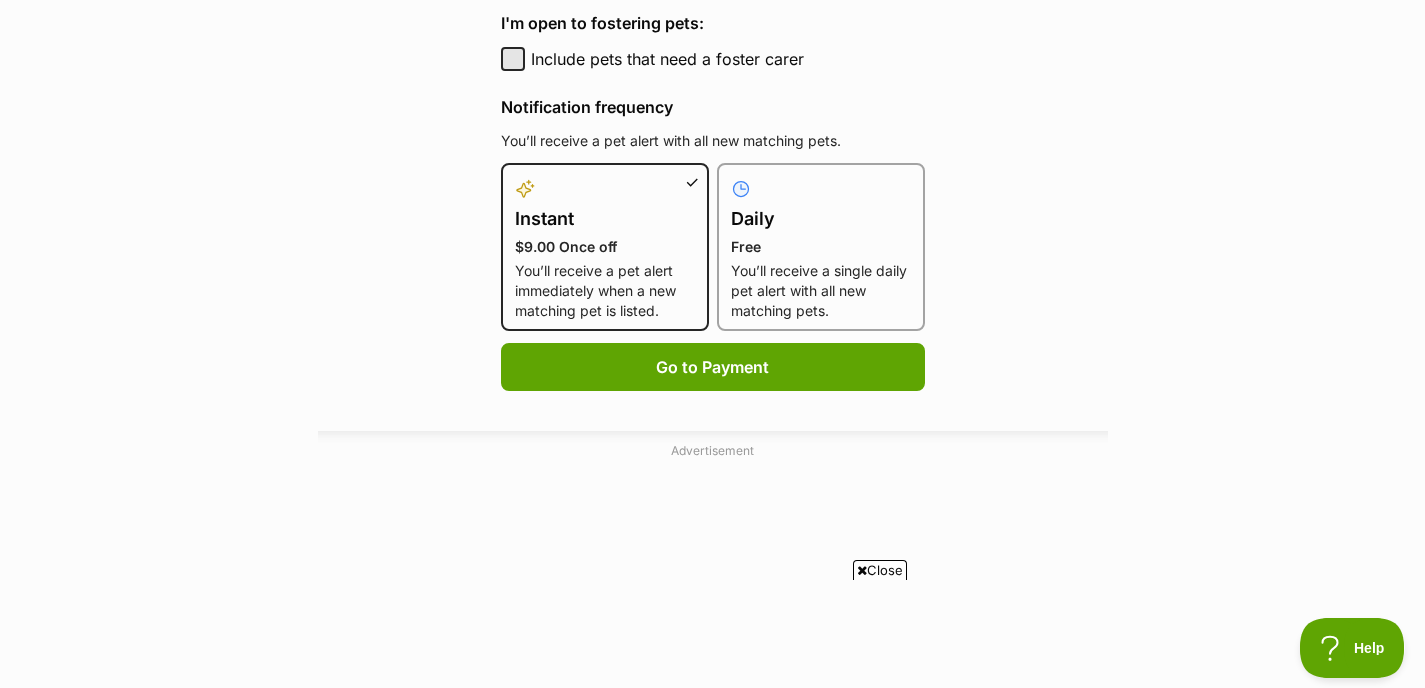 click on "Resident dogs" at bounding box center [513, -61] 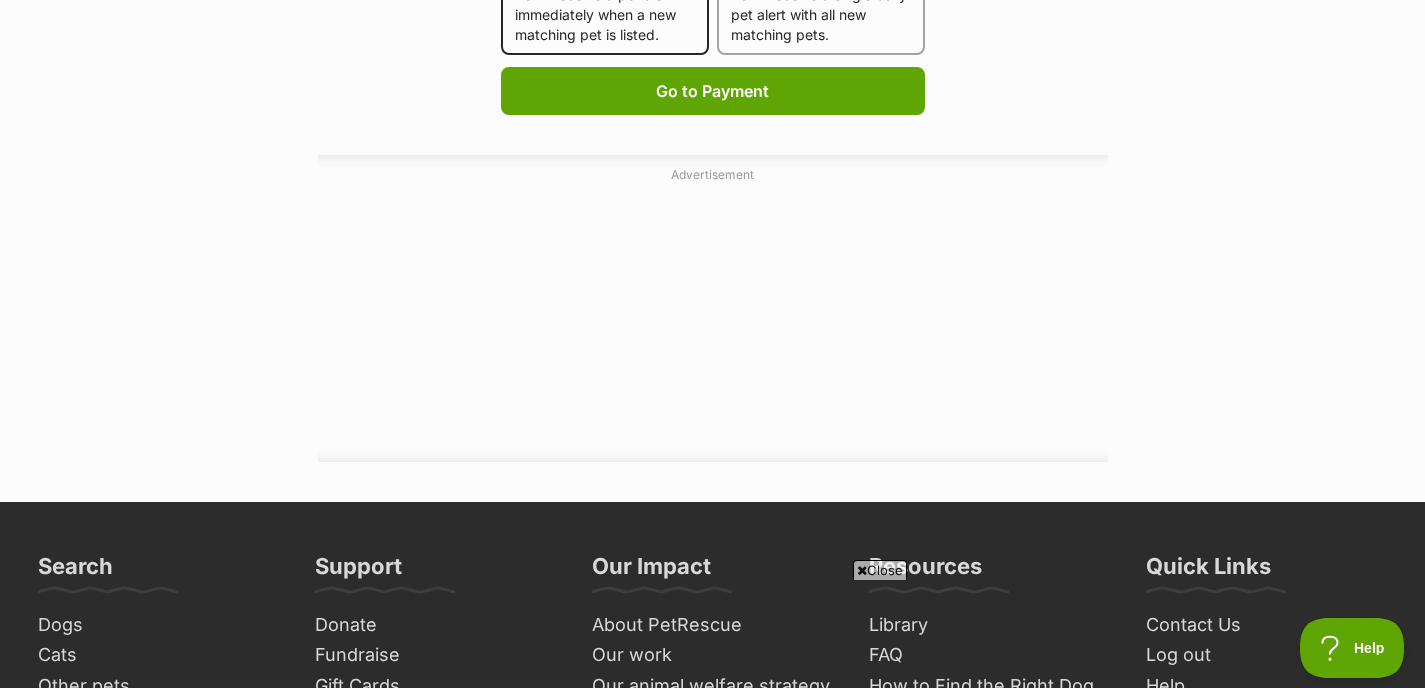 scroll, scrollTop: 1350, scrollLeft: 0, axis: vertical 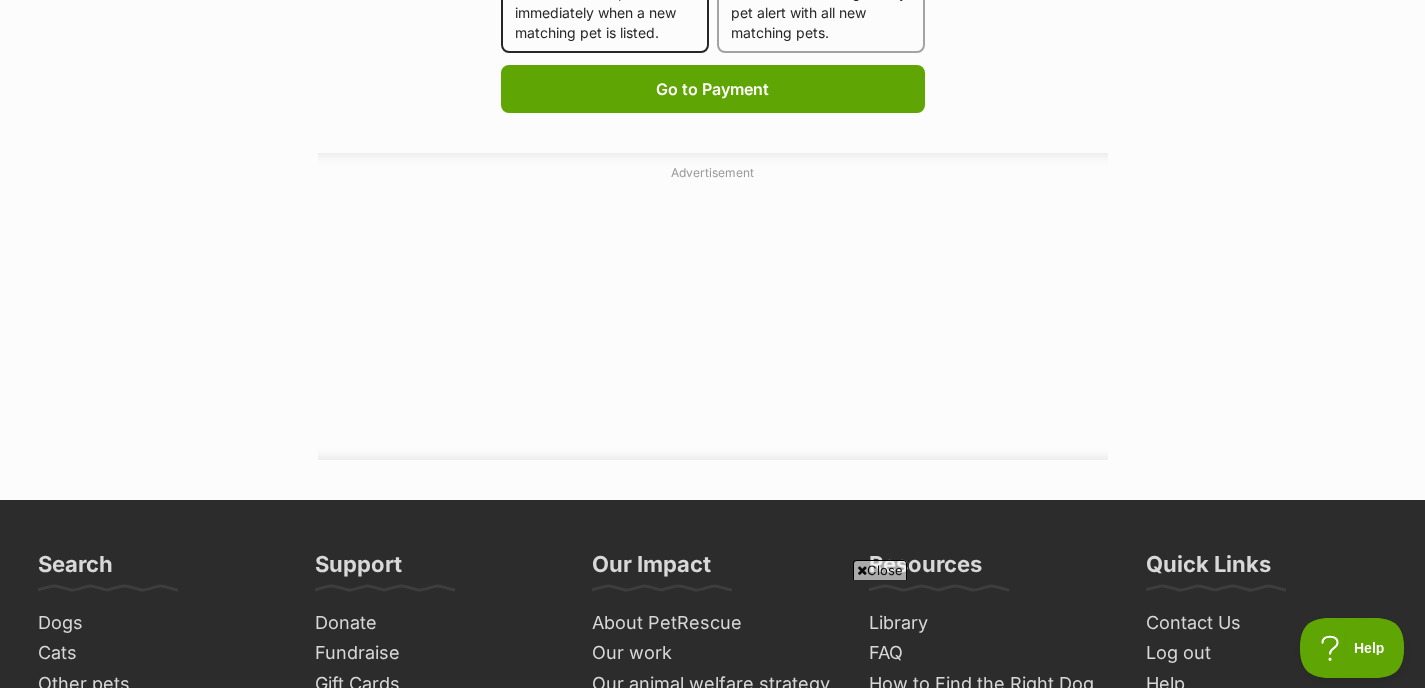click on "Include pets that need a foster carer" at bounding box center [513, -219] 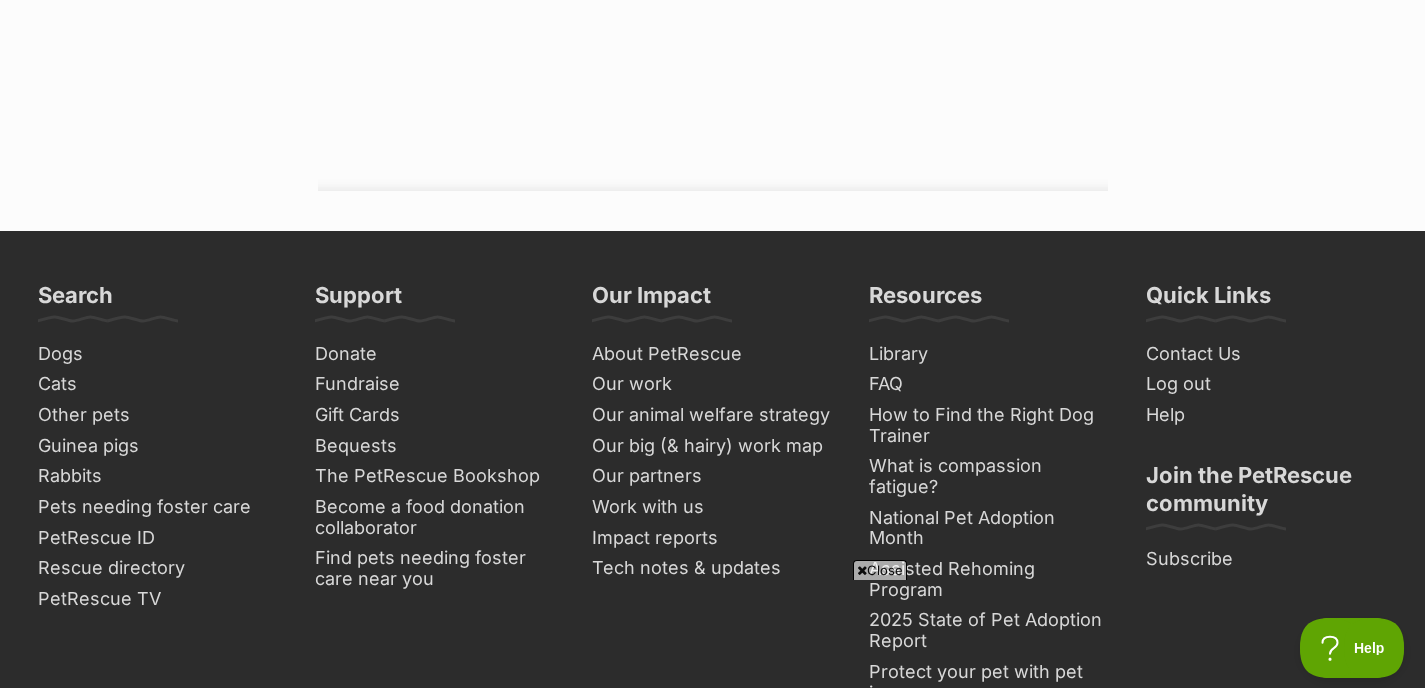 scroll, scrollTop: 1675, scrollLeft: 0, axis: vertical 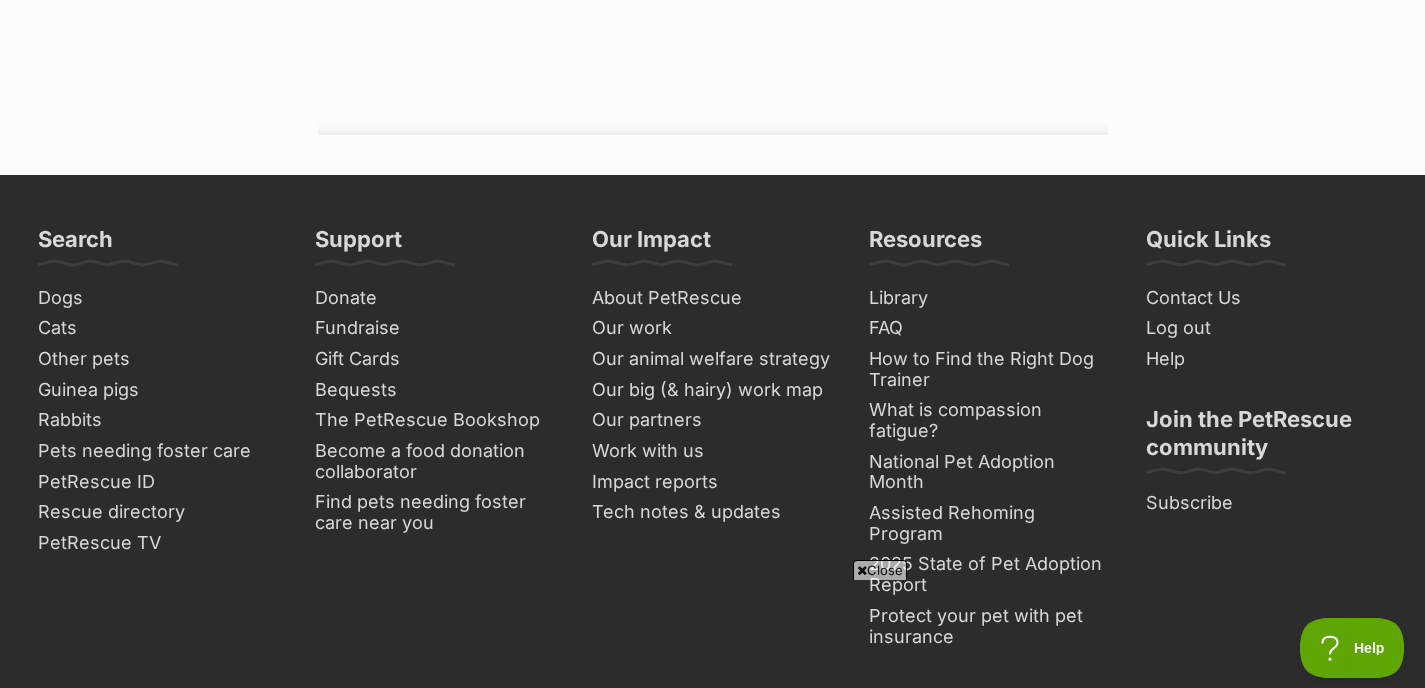 click on "You’ll receive a pet alert immediately when a new matching pet is listed." at bounding box center (605, -312) 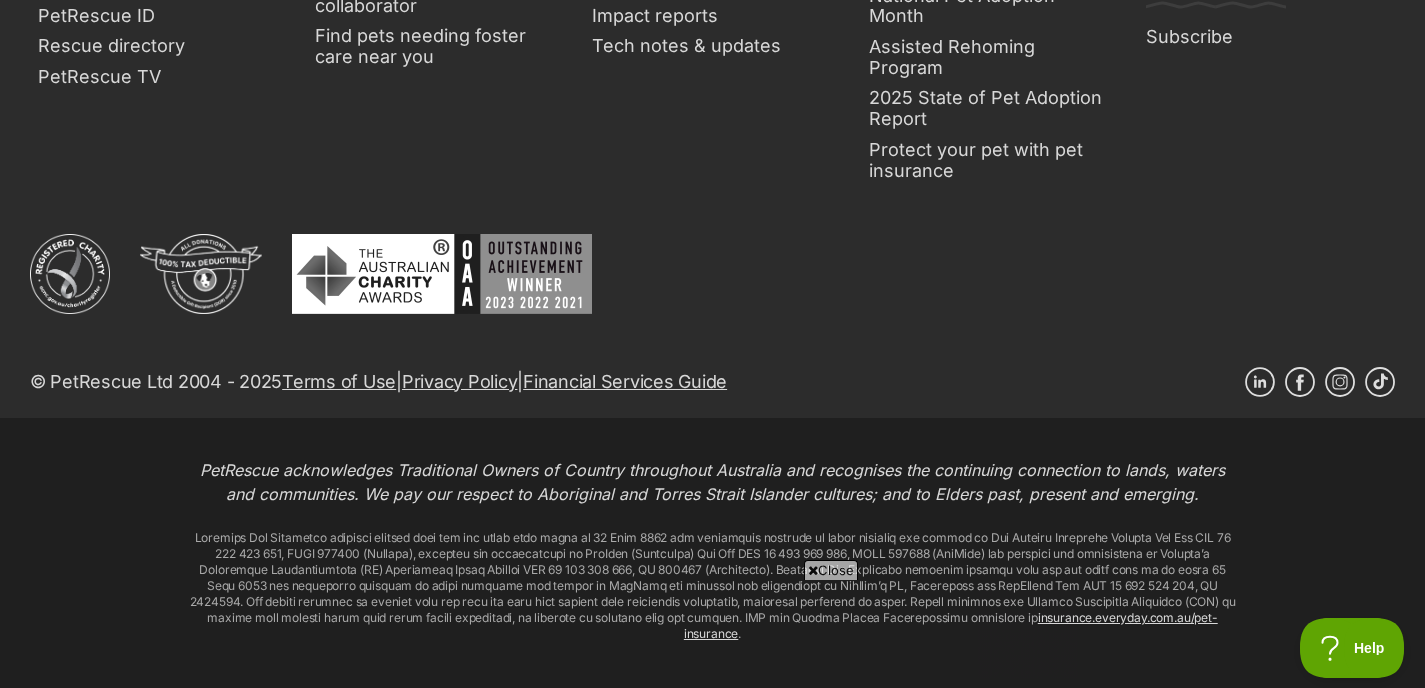 scroll, scrollTop: 1135, scrollLeft: 0, axis: vertical 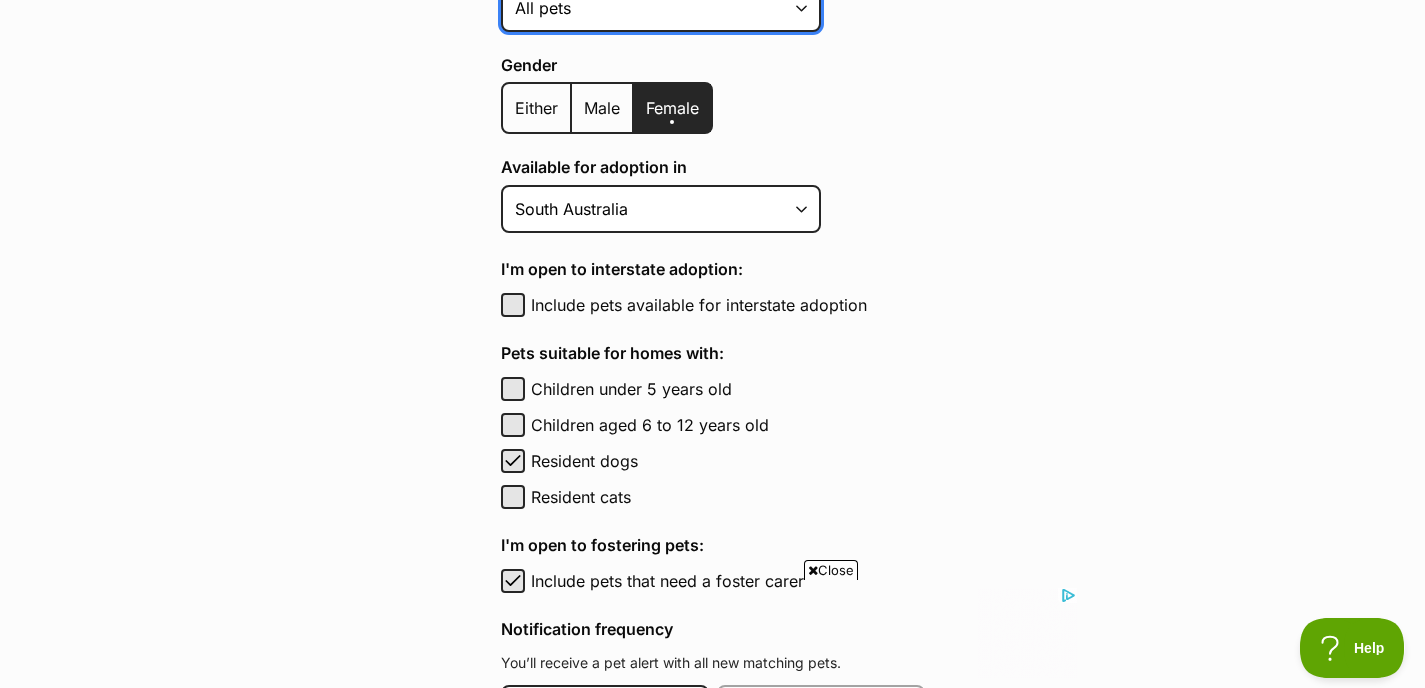 click on "Alpaca
Bird
Cat
Chicken
Cow
Dog
Donkey
Duck
Ferret
Fish
Goat
Goose
Guinea Fowl
Guinea Pig
Hamster
Hermit Crab
Horse
Lizard
Mouse
Pig
Python
Rabbit
Rat
Sheep
Turkey
Turtle
All pets" at bounding box center [661, 8] 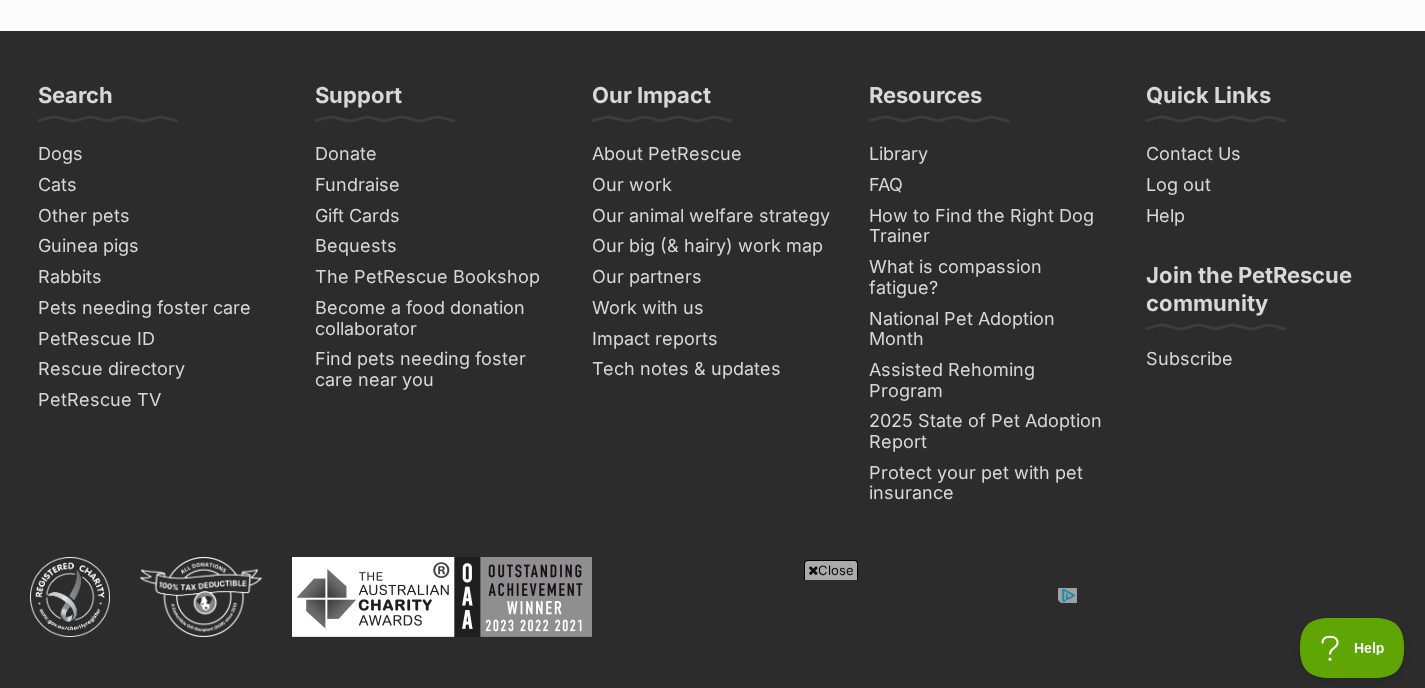 scroll, scrollTop: 2016, scrollLeft: 0, axis: vertical 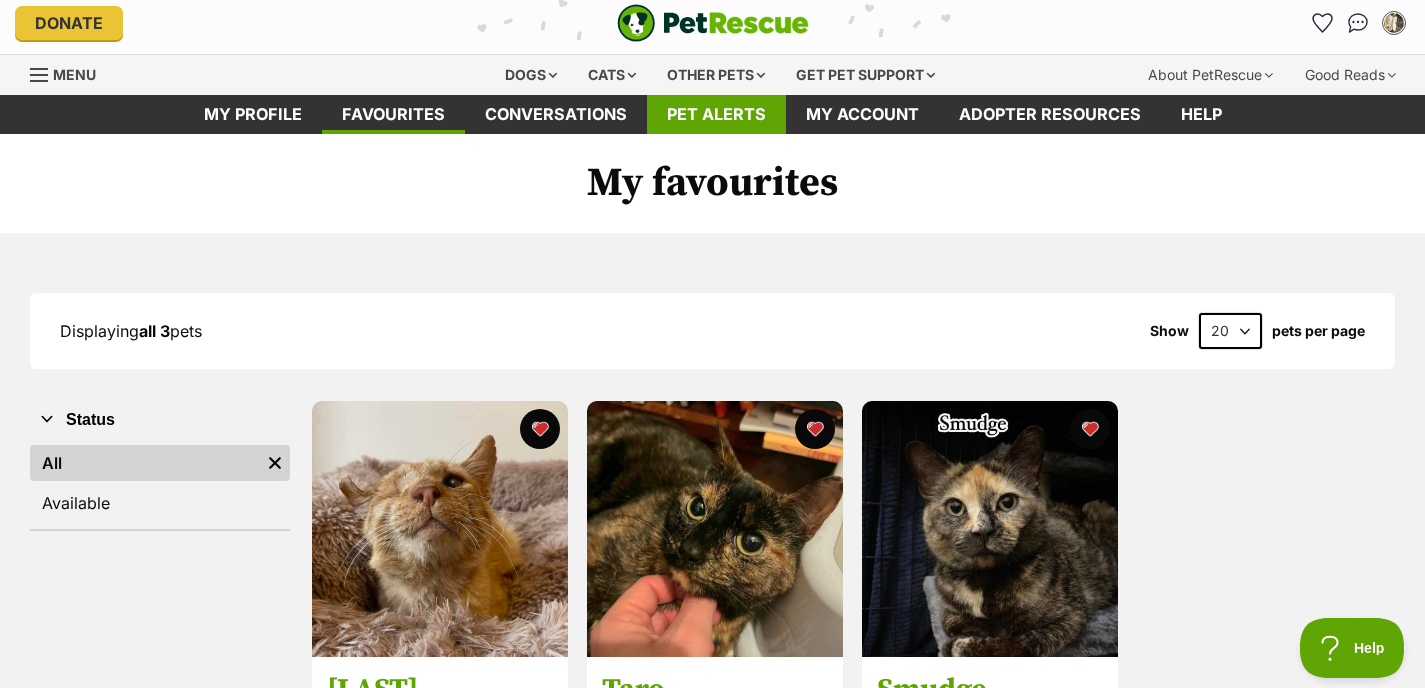 click on "Pet alerts" at bounding box center [716, 114] 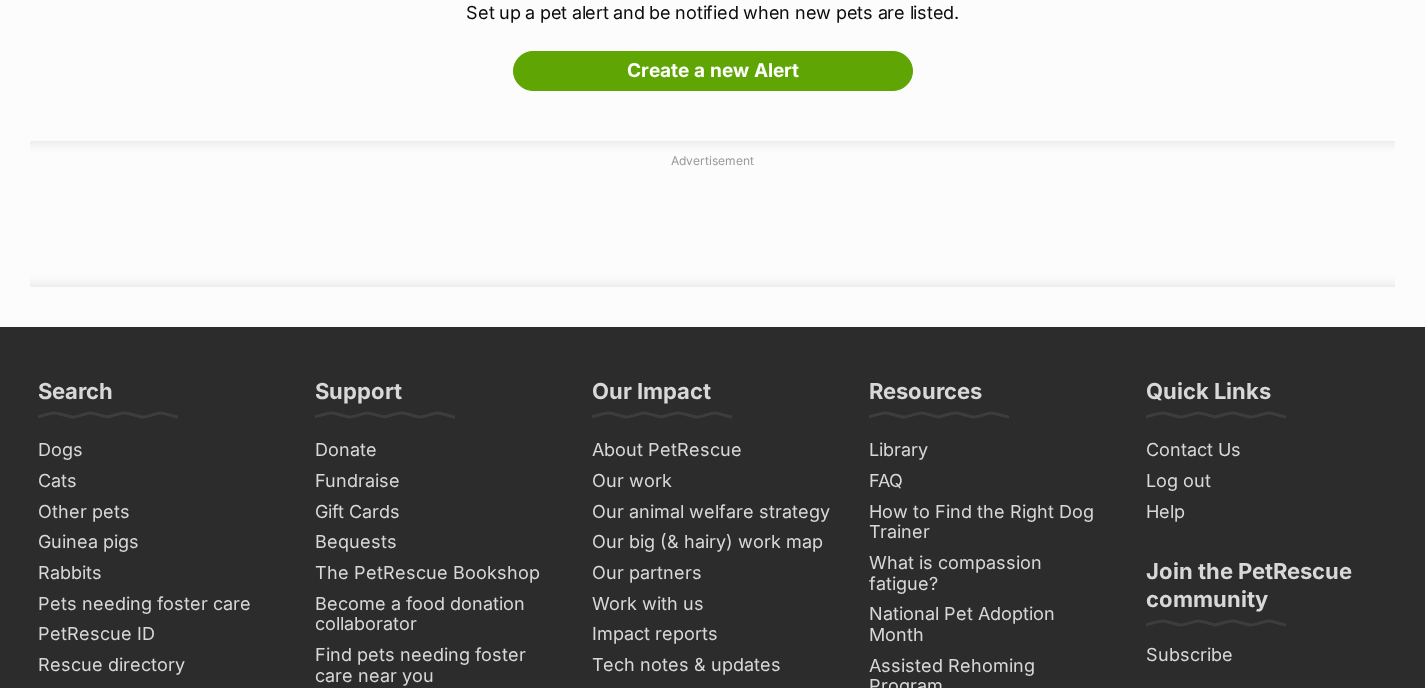scroll, scrollTop: 0, scrollLeft: 0, axis: both 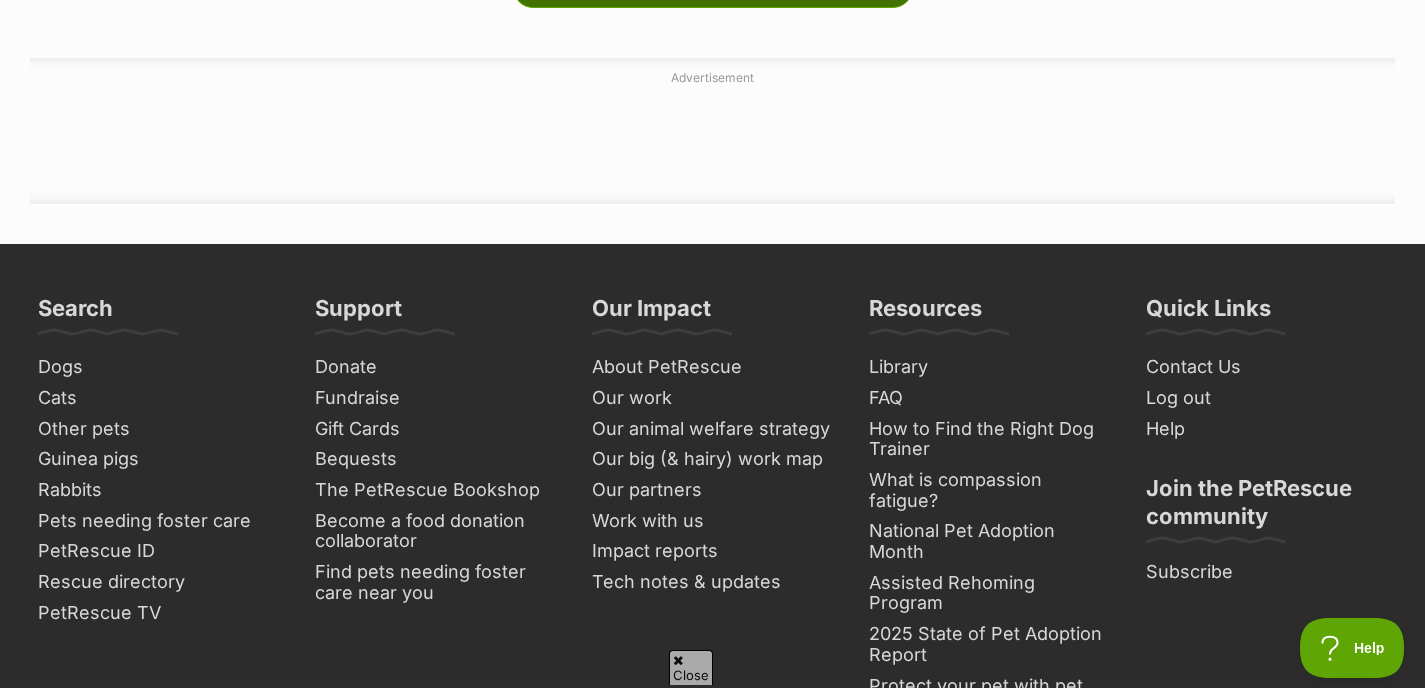 click on "Create a new Alert" at bounding box center [713, -12] 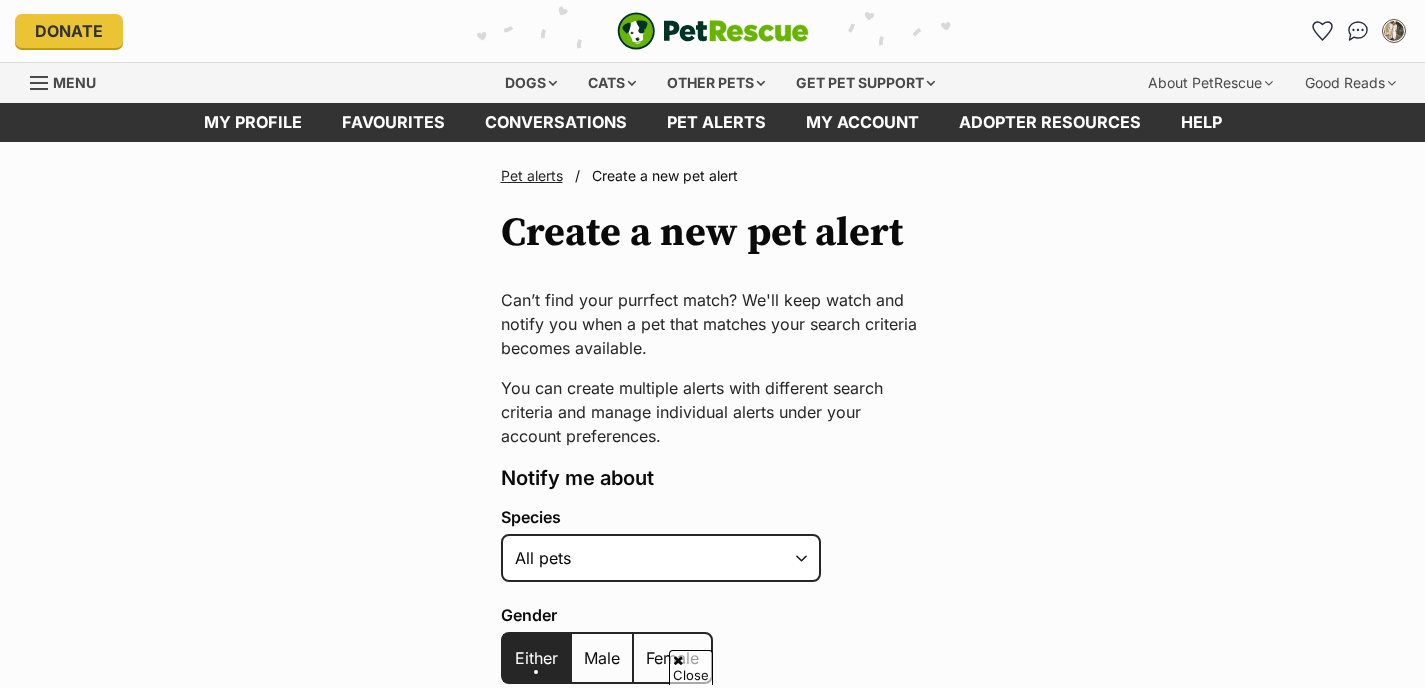 scroll, scrollTop: 671, scrollLeft: 0, axis: vertical 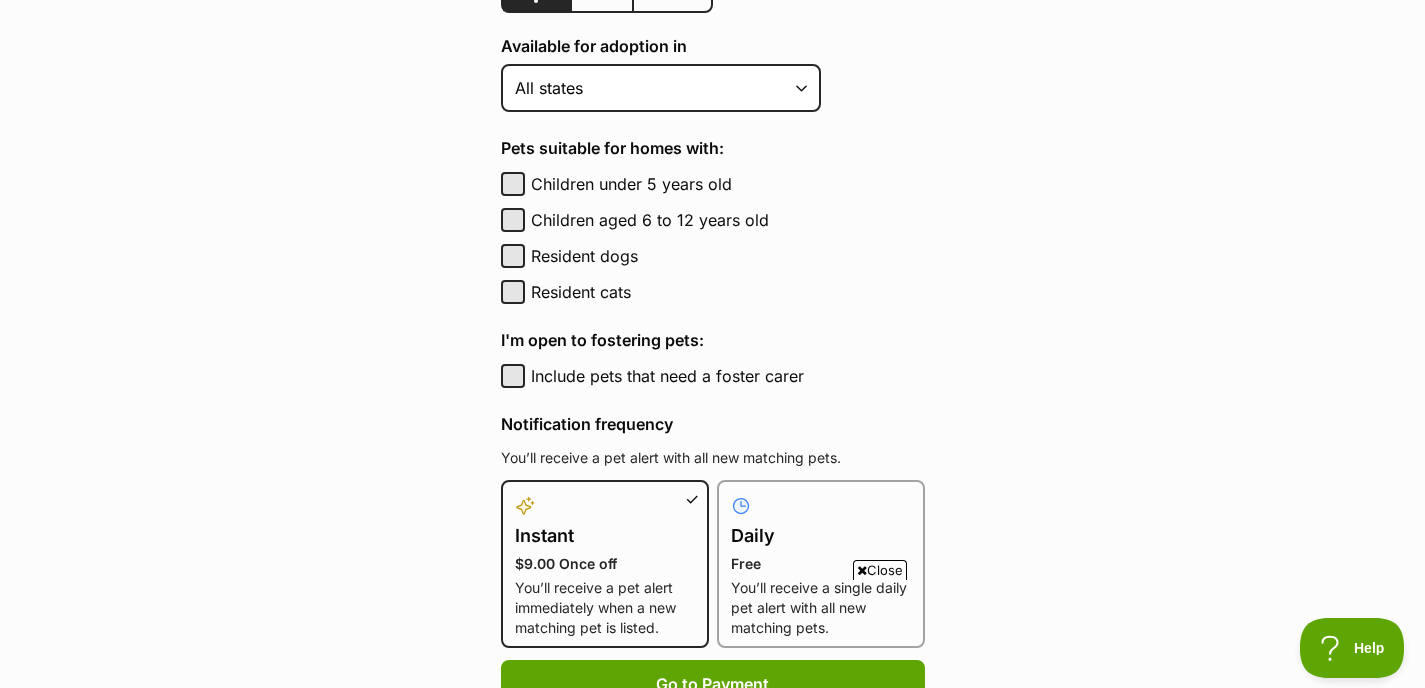 click on "Alpaca
Bird
Cat
Chicken
Cow
Dog
Donkey
Duck
Ferret
Fish
Goat
Goose
Guinea Fowl
Guinea Pig
Hamster
Hermit Crab
Horse
Lizard
Mouse
Pig
Python
Rabbit
Rat
Sheep
Turkey
Turtle
All pets" at bounding box center [661, -113] 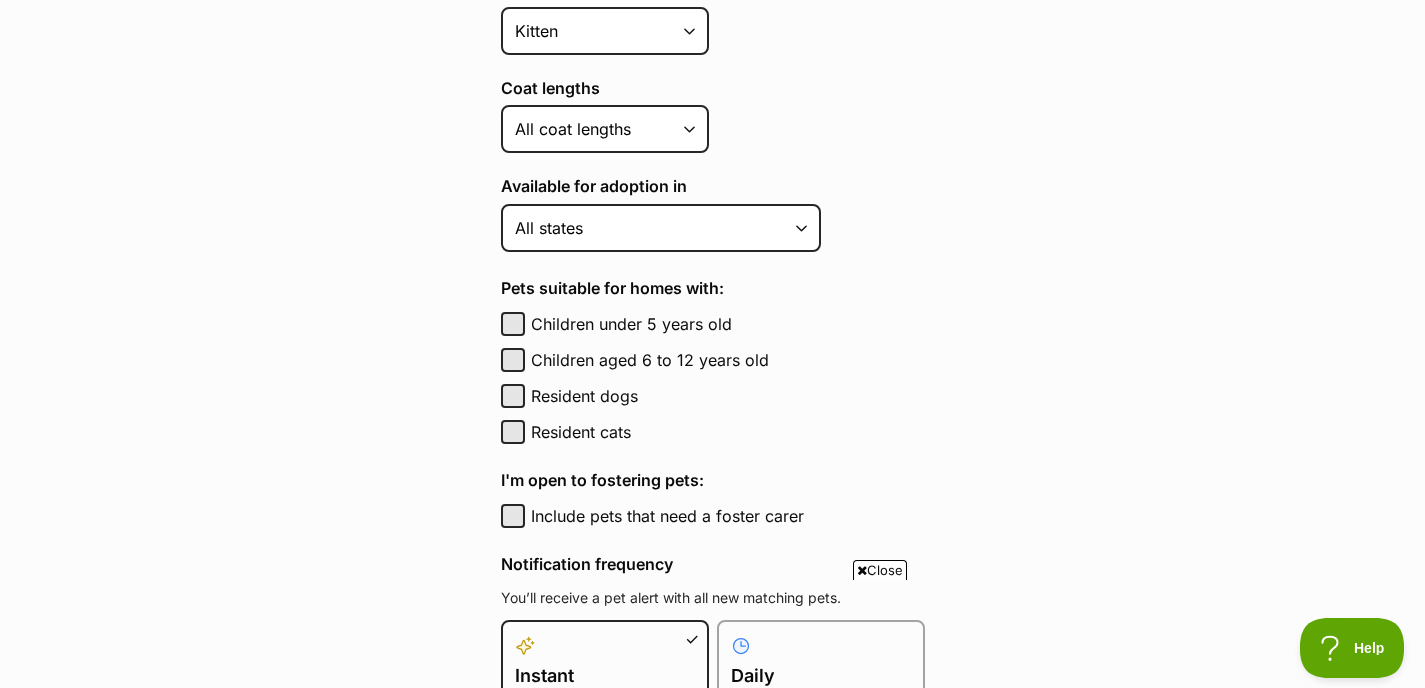click on "Female" at bounding box center (672, -70) 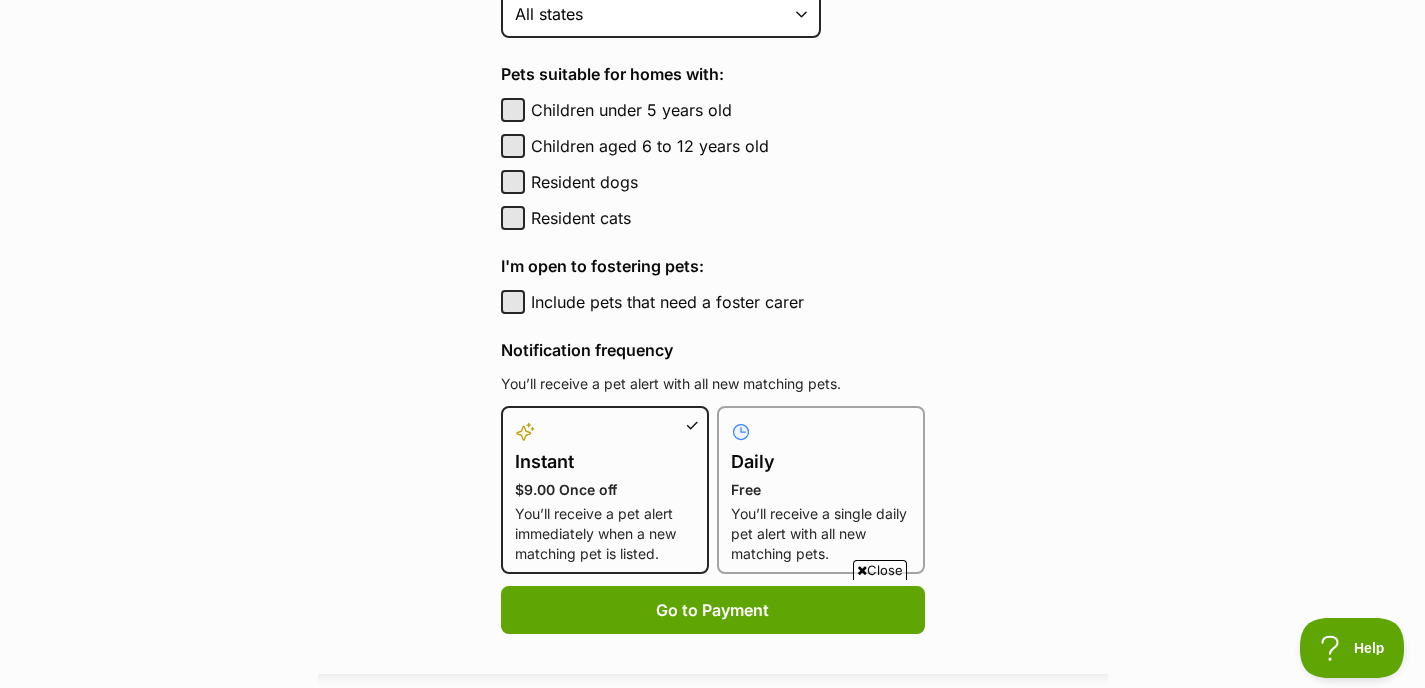 scroll, scrollTop: 946, scrollLeft: 0, axis: vertical 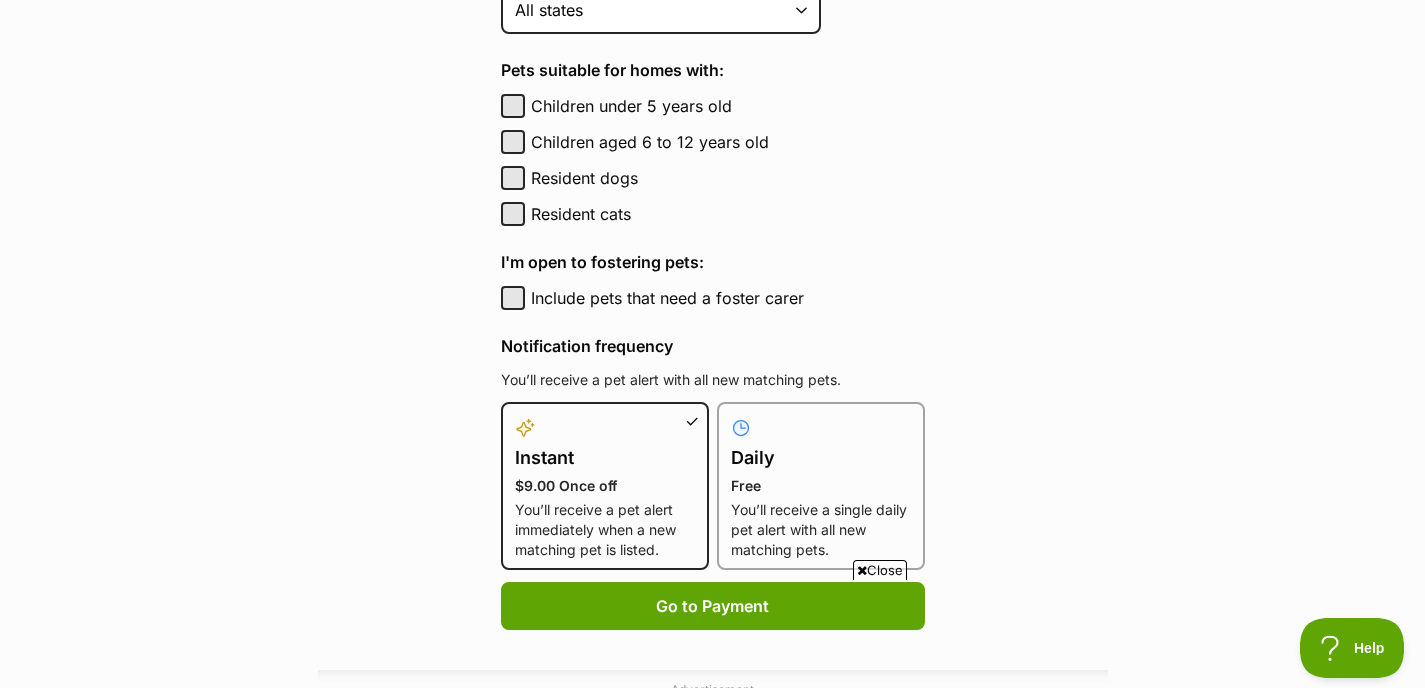 click on "Kitten Cat Senior All ages" at bounding box center [605, -187] 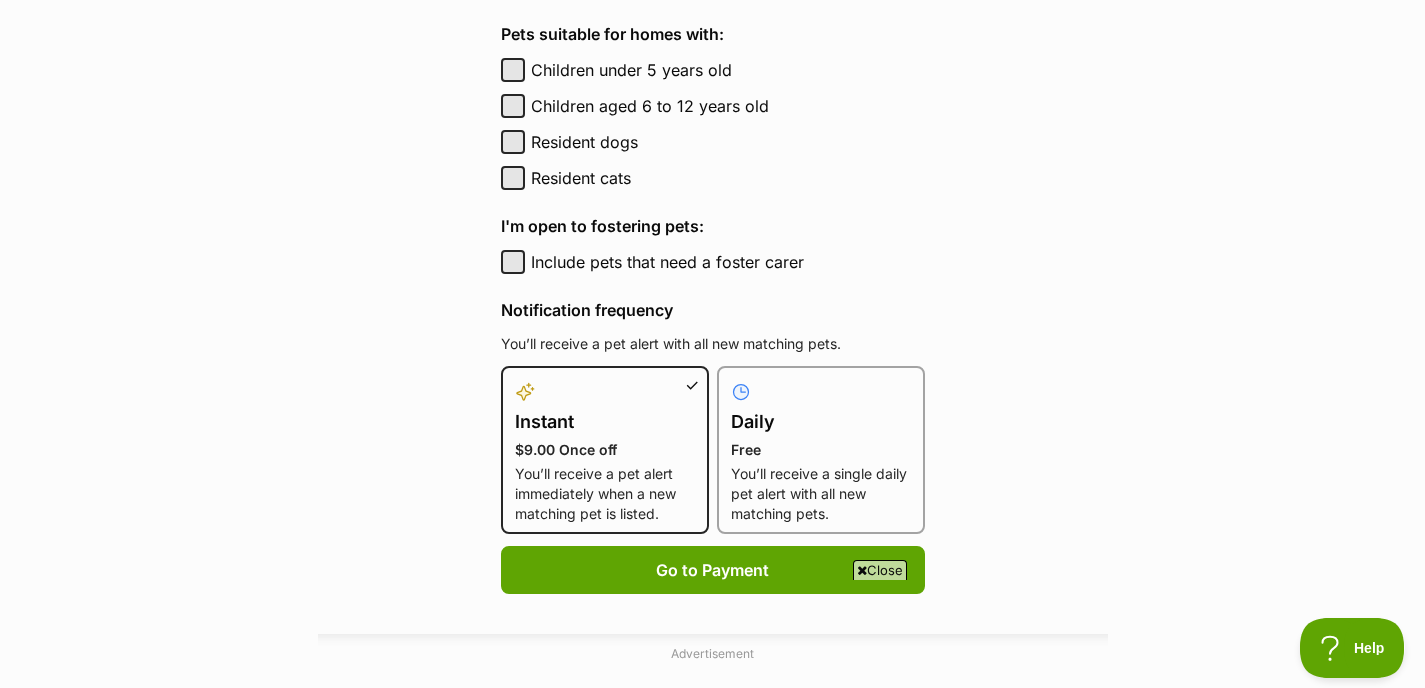scroll, scrollTop: 1008, scrollLeft: 0, axis: vertical 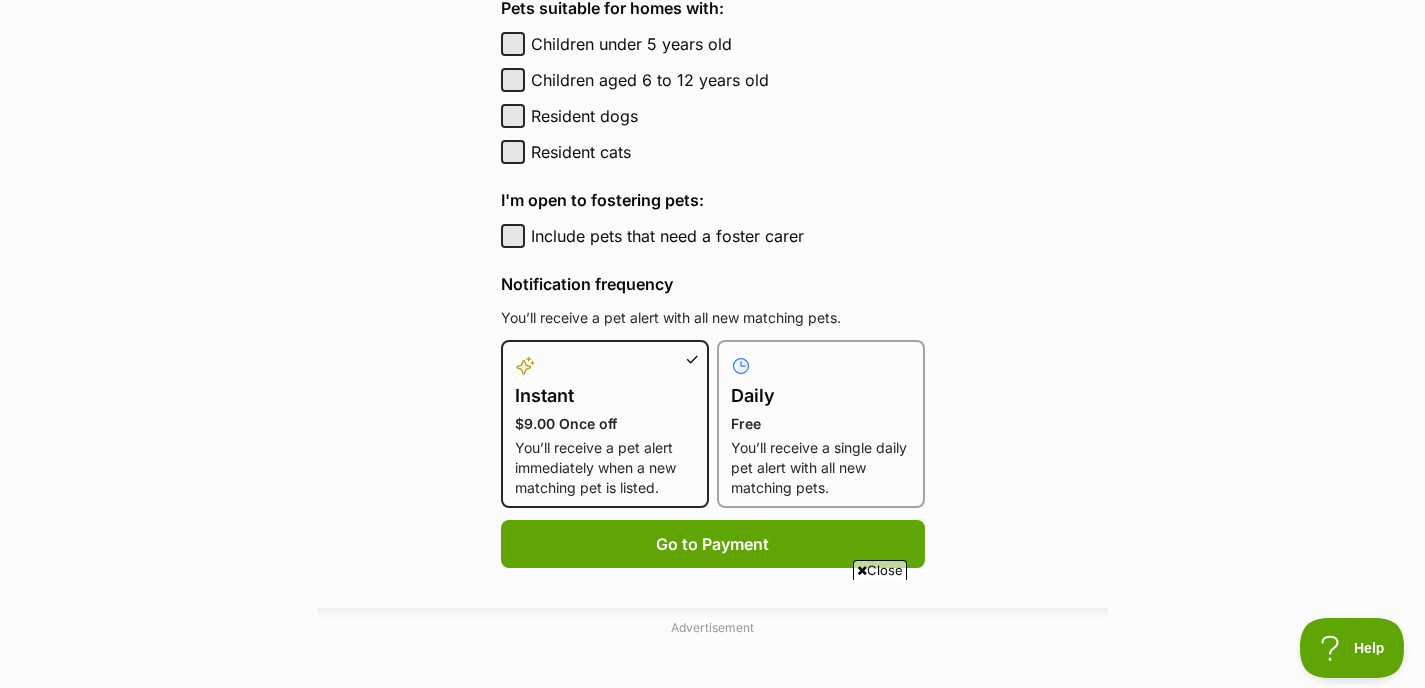click on "Australian Capital Territory
New South Wales
Northern Territory
Queensland
South Australia
Tasmania
Victoria
Western Australia
All states" at bounding box center [661, -52] 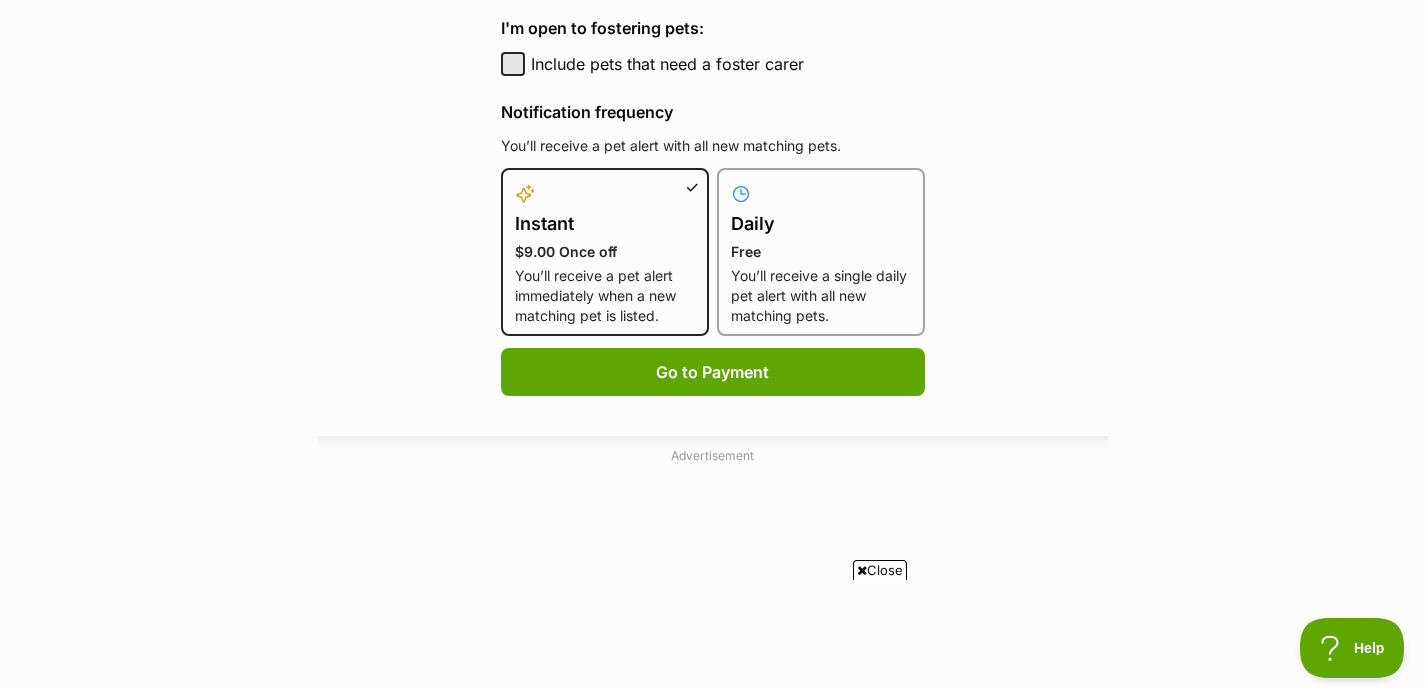 scroll, scrollTop: 1299, scrollLeft: 0, axis: vertical 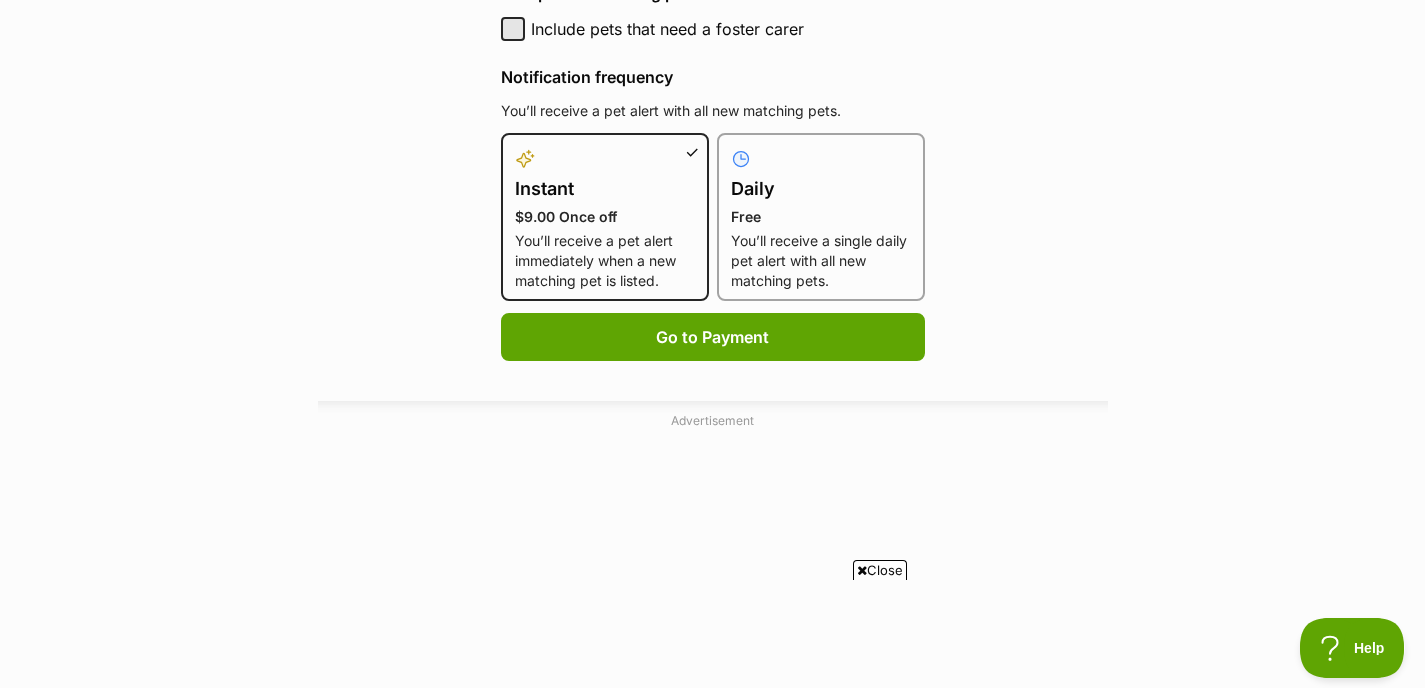 click on "Resident dogs" at bounding box center (513, -91) 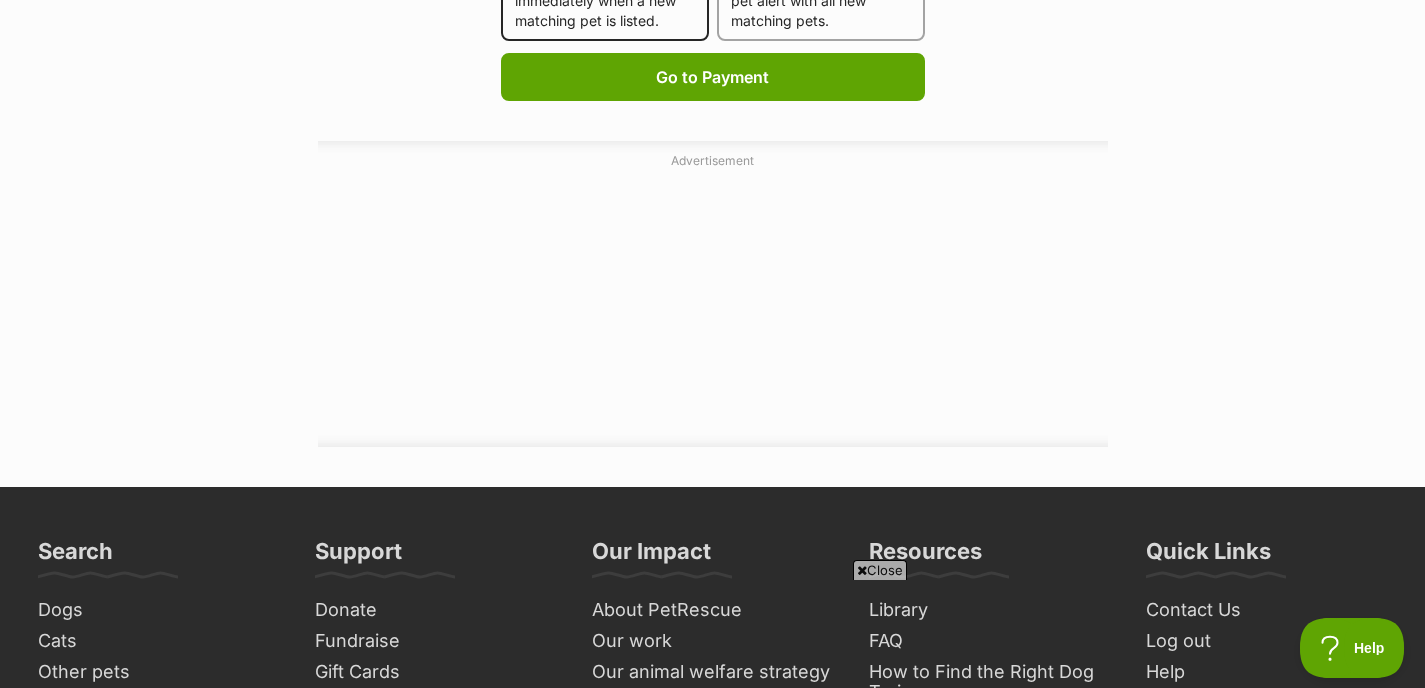 scroll, scrollTop: 1565, scrollLeft: 0, axis: vertical 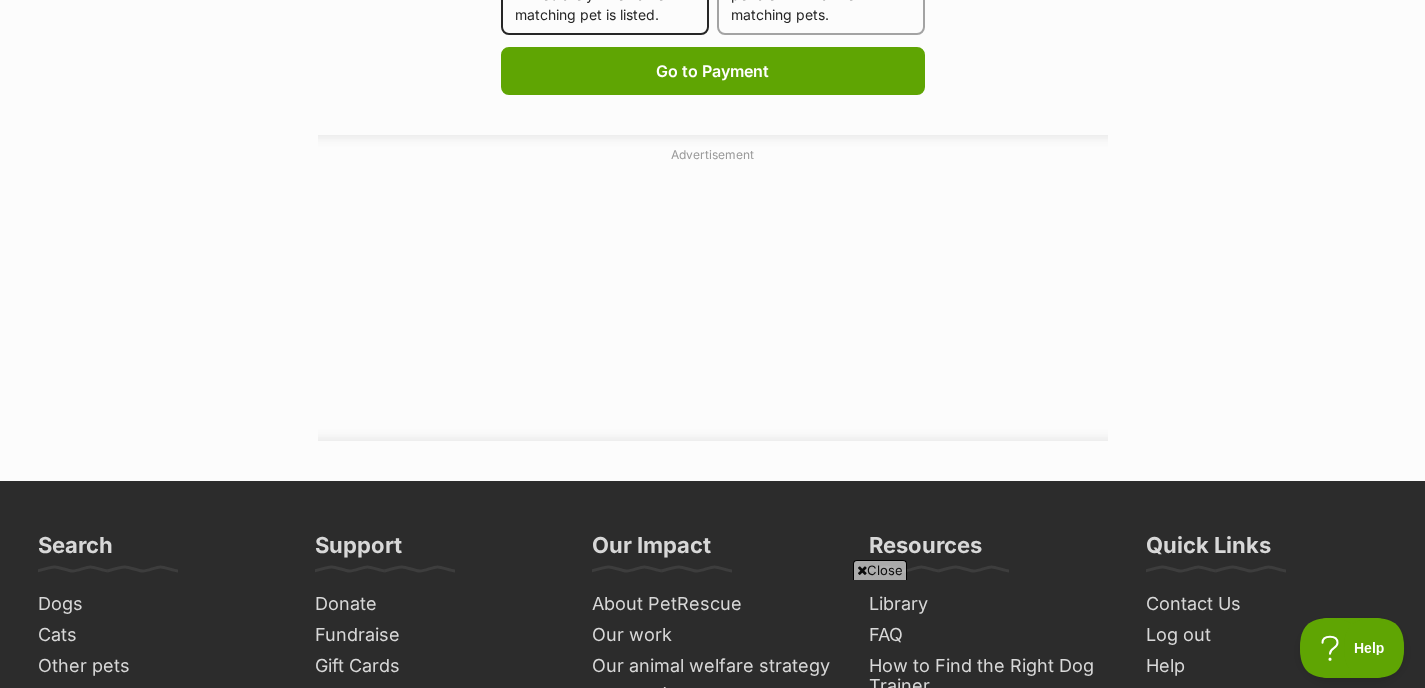 click on "Include pets that need a foster carer" at bounding box center (513, -237) 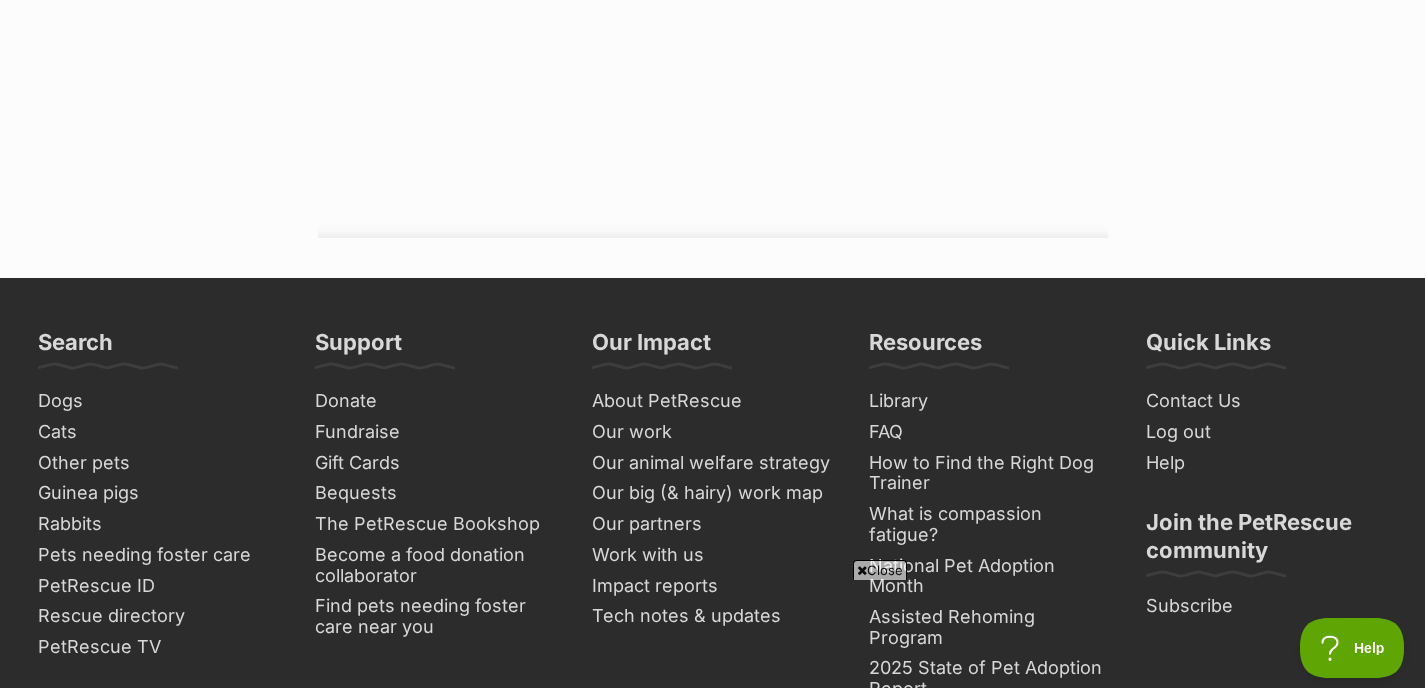 scroll, scrollTop: 1831, scrollLeft: 0, axis: vertical 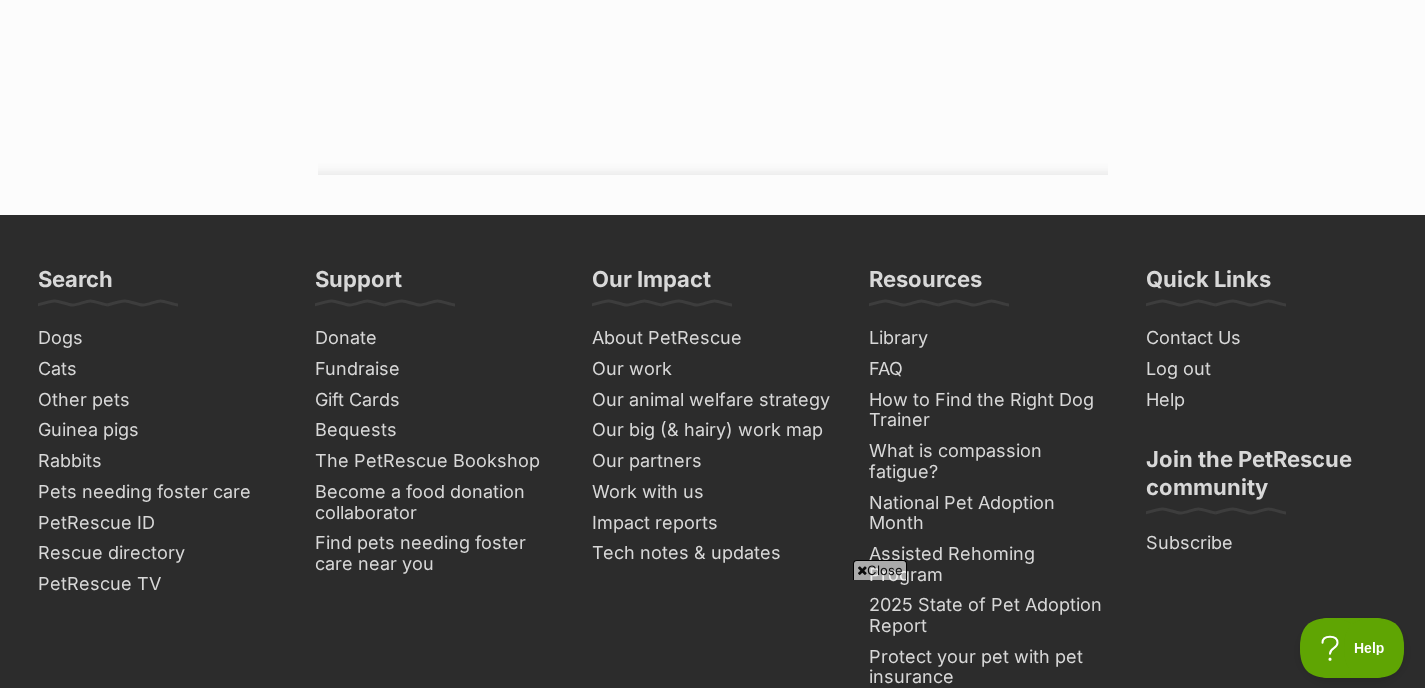 click on "Go to Payment" at bounding box center (713, -195) 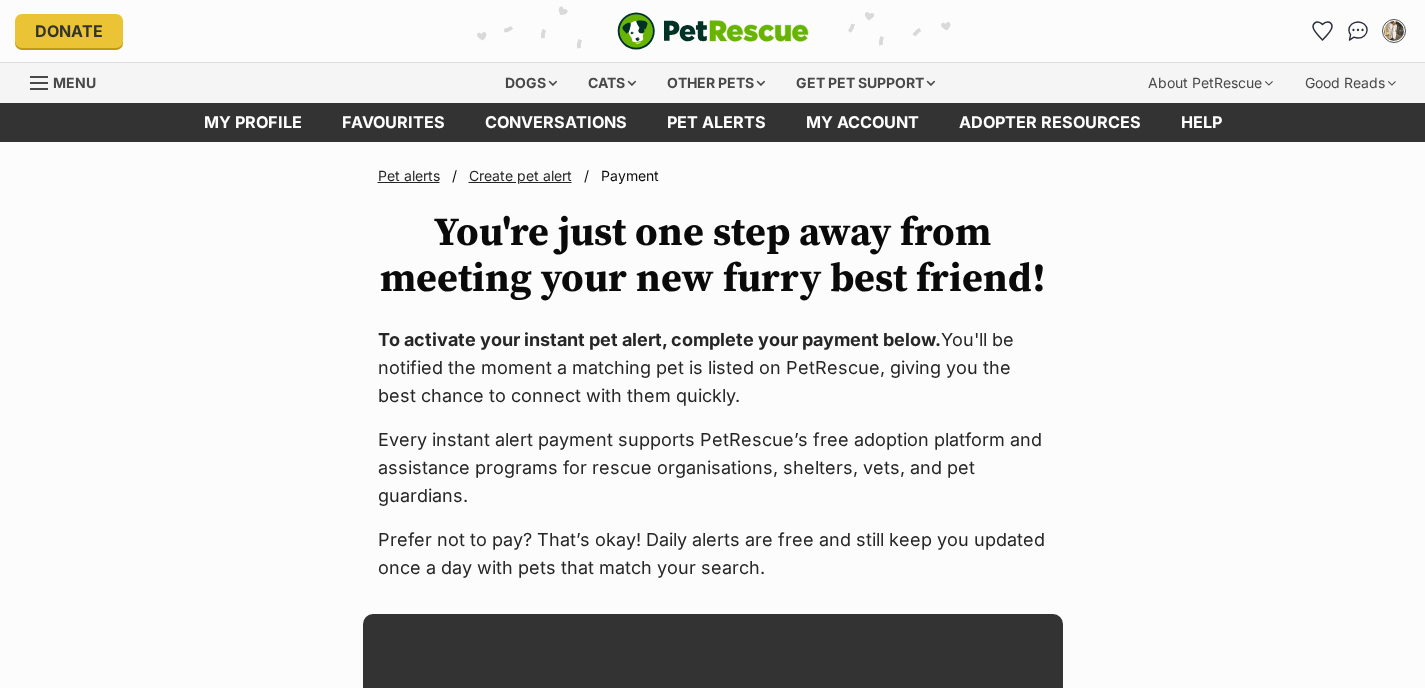 scroll, scrollTop: 172, scrollLeft: 0, axis: vertical 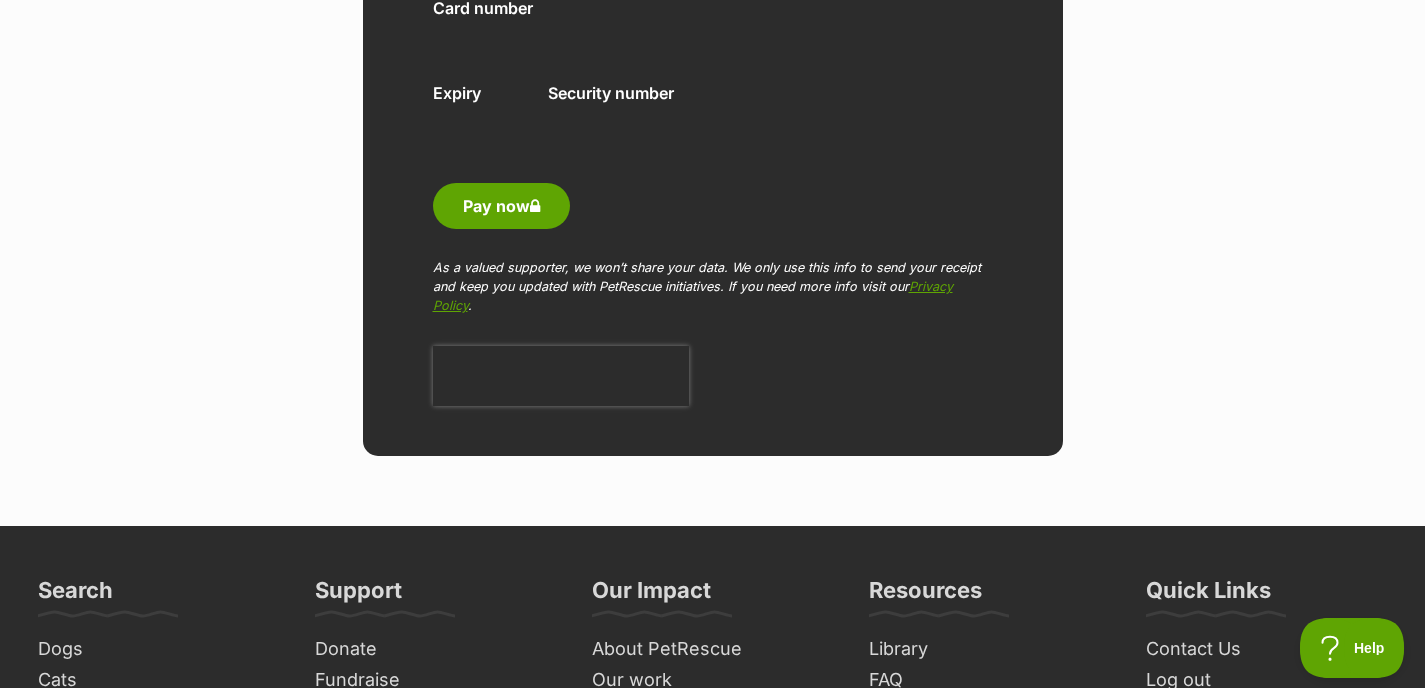 click on "Phone number" at bounding box center (533, -175) 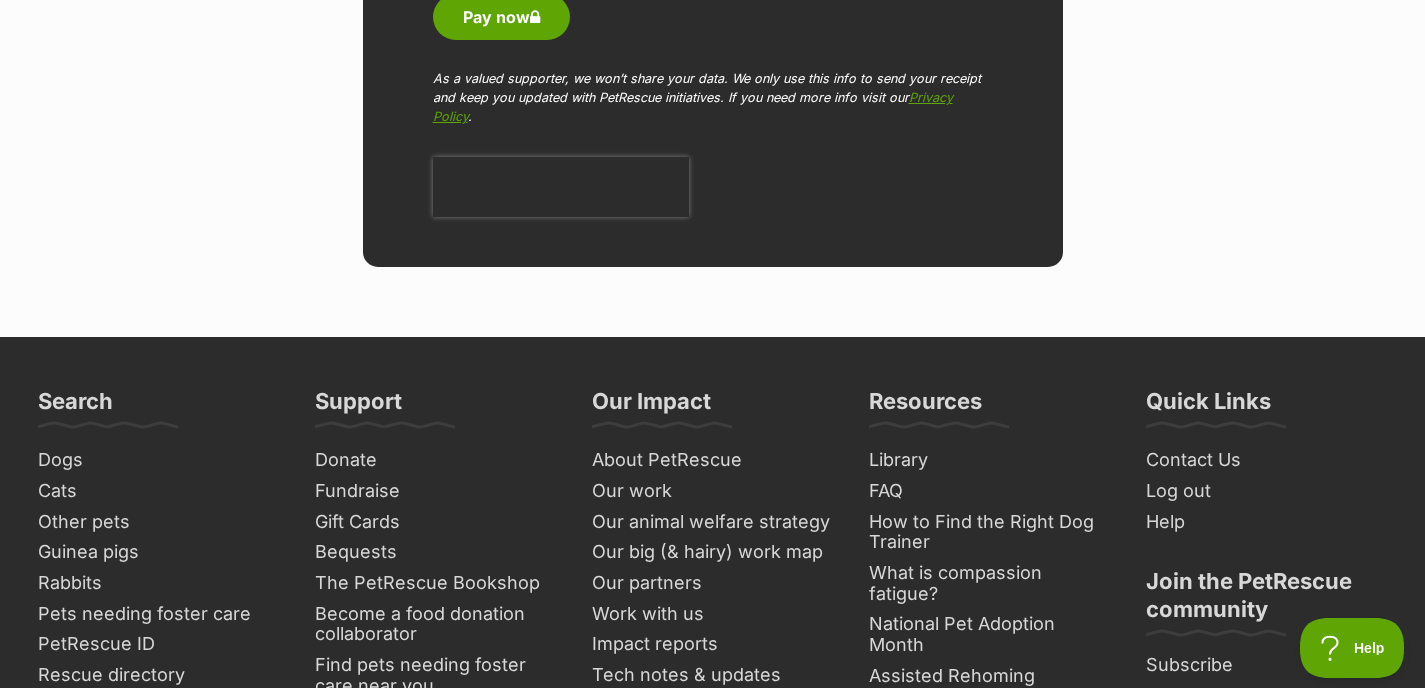 scroll, scrollTop: 1603, scrollLeft: 0, axis: vertical 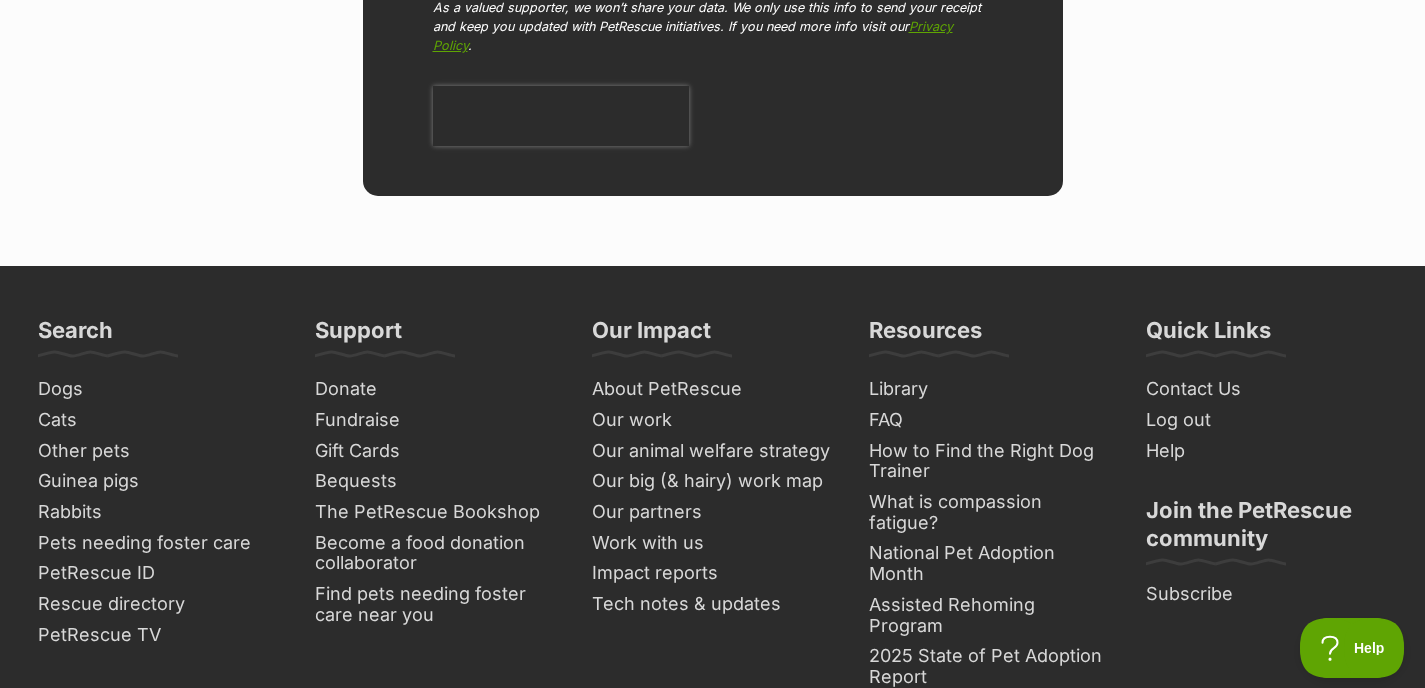 click on "Pay now" at bounding box center [501, -54] 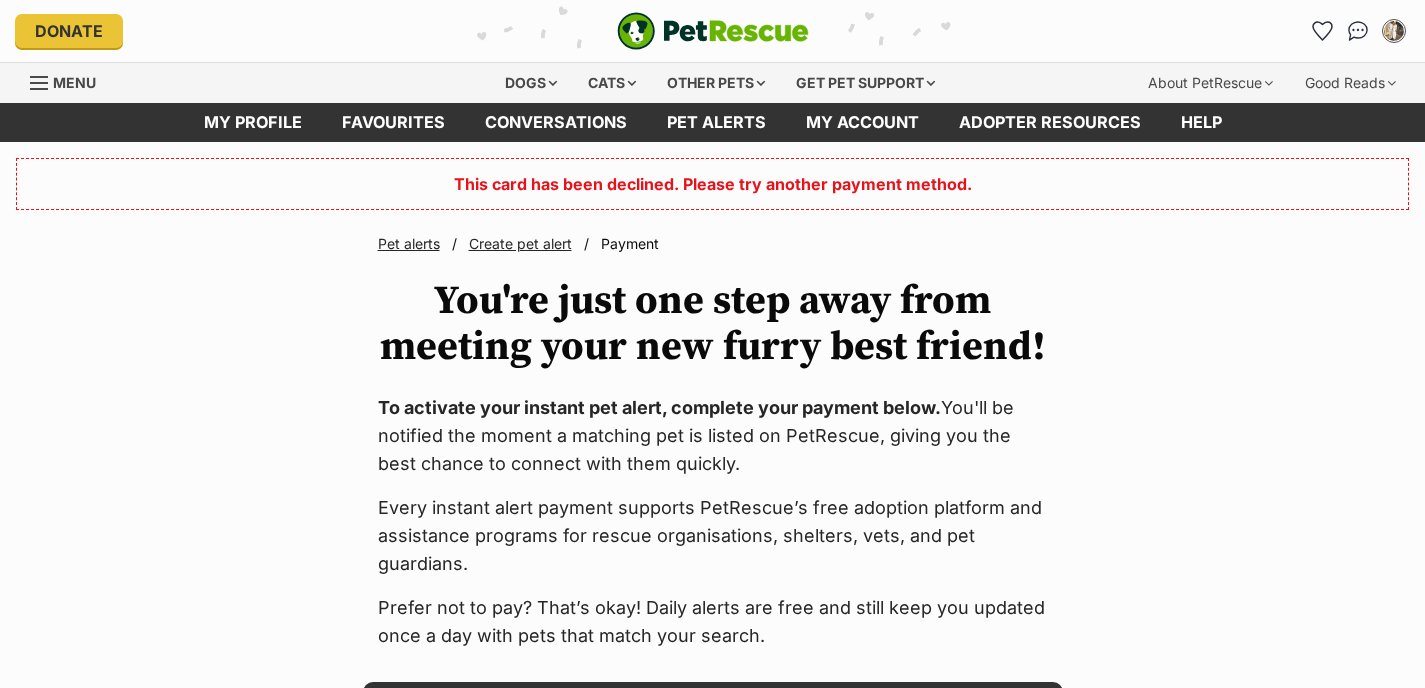 scroll, scrollTop: 0, scrollLeft: 0, axis: both 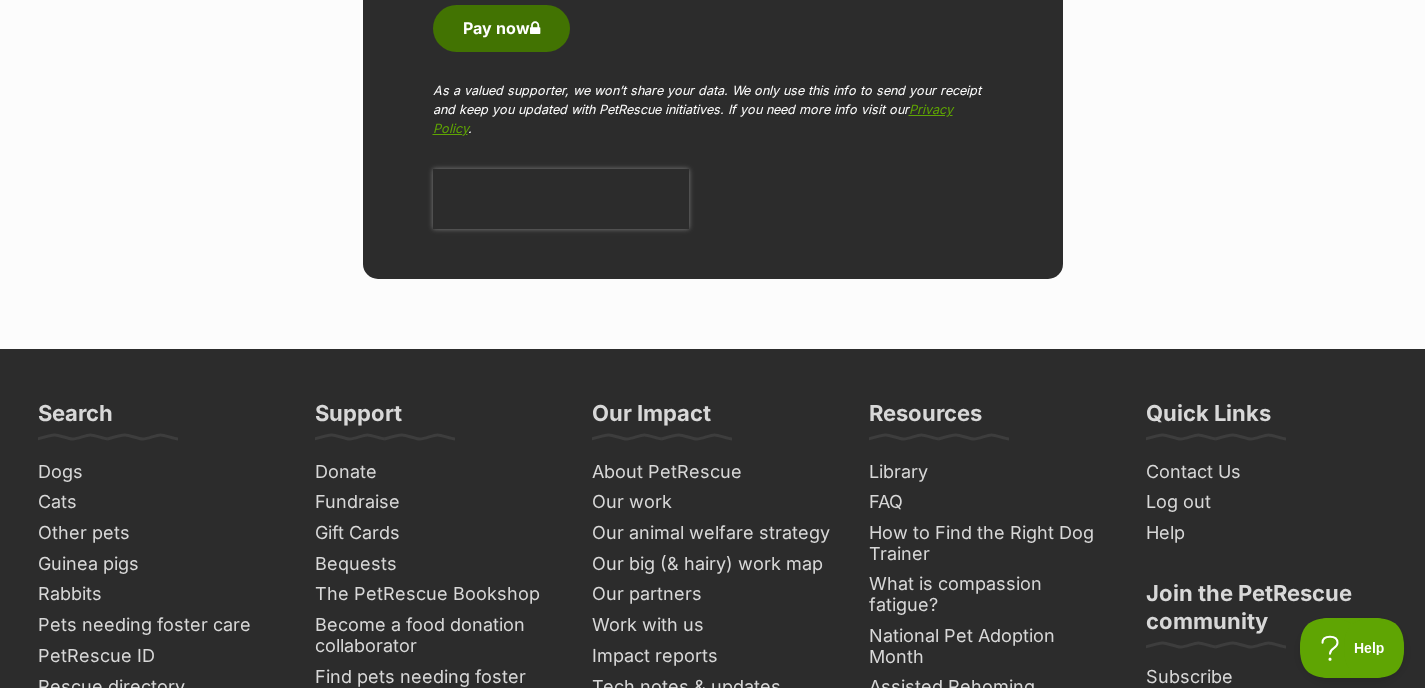 click on "Pay now" at bounding box center [501, 28] 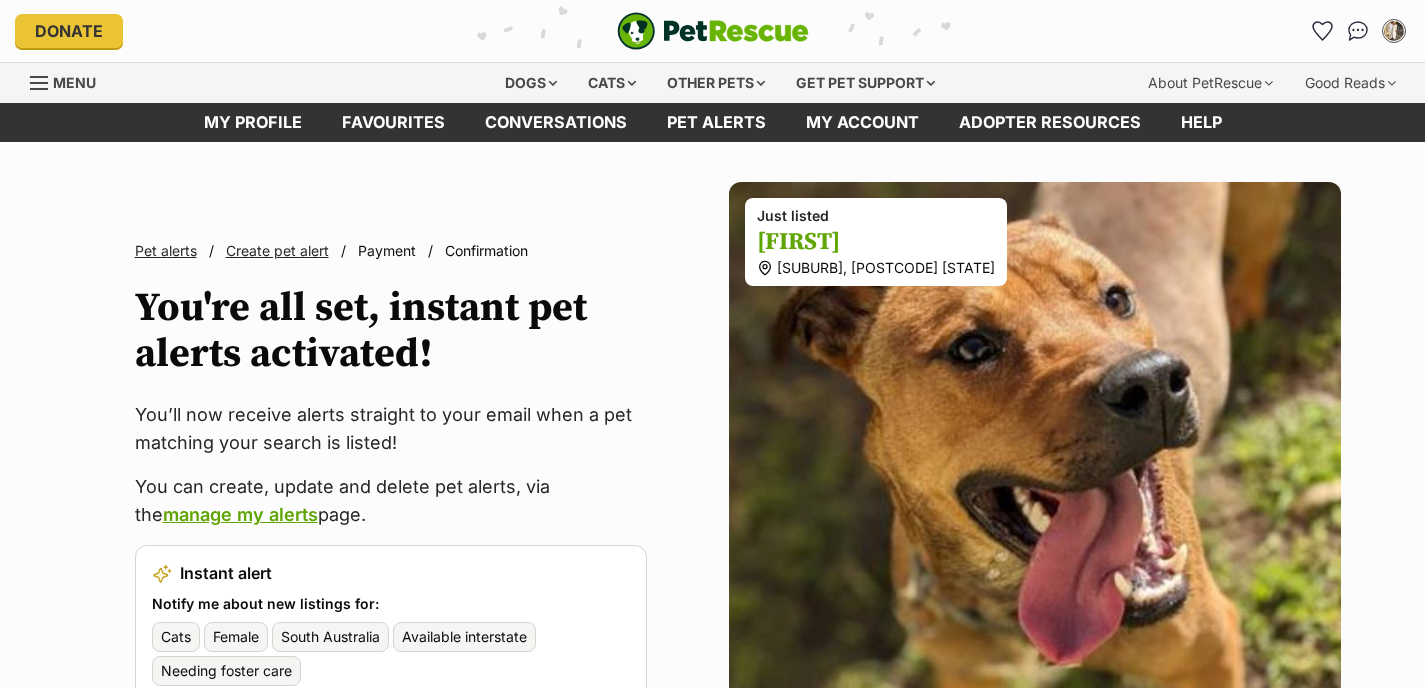 scroll, scrollTop: 0, scrollLeft: 0, axis: both 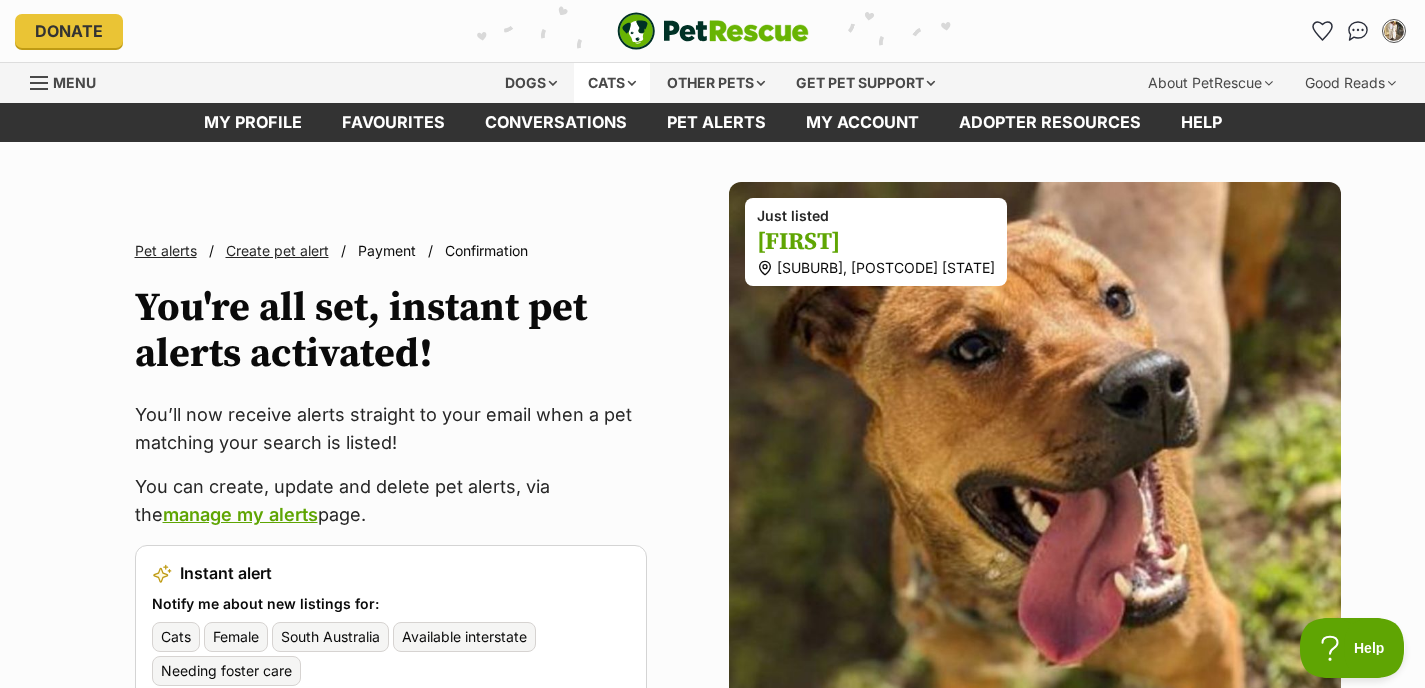 click on "Cats" at bounding box center [612, 83] 